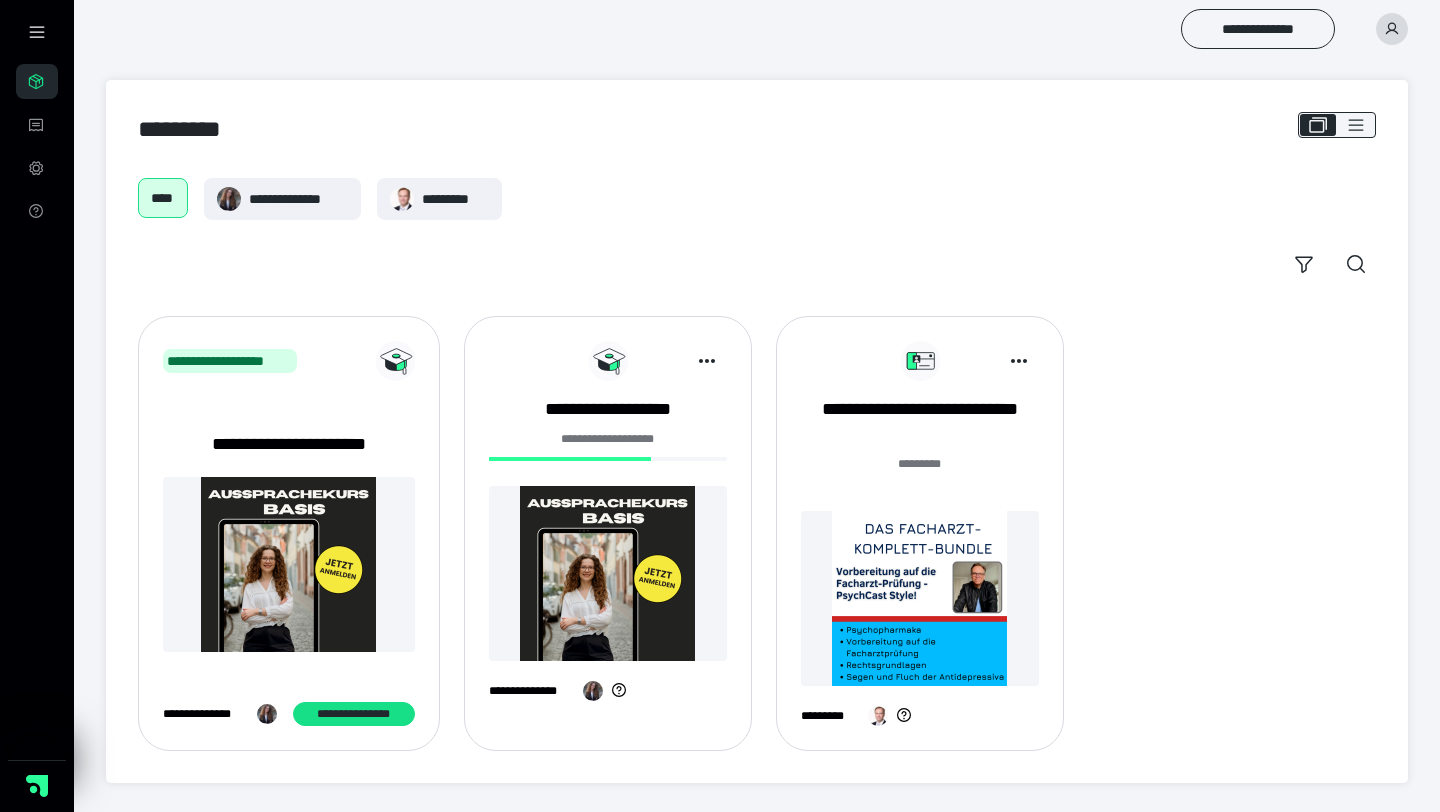 scroll, scrollTop: 0, scrollLeft: 0, axis: both 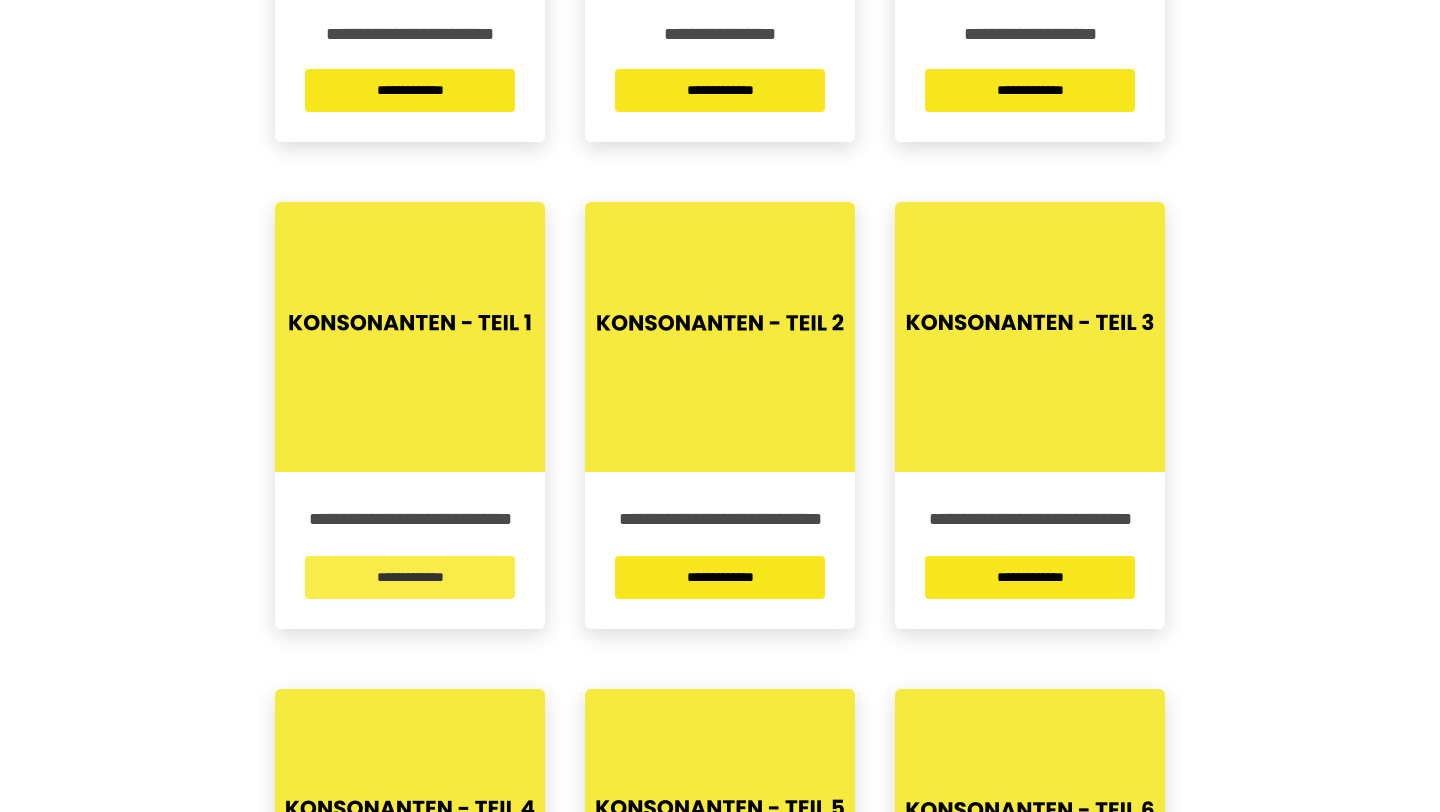 click on "**********" at bounding box center (410, 577) 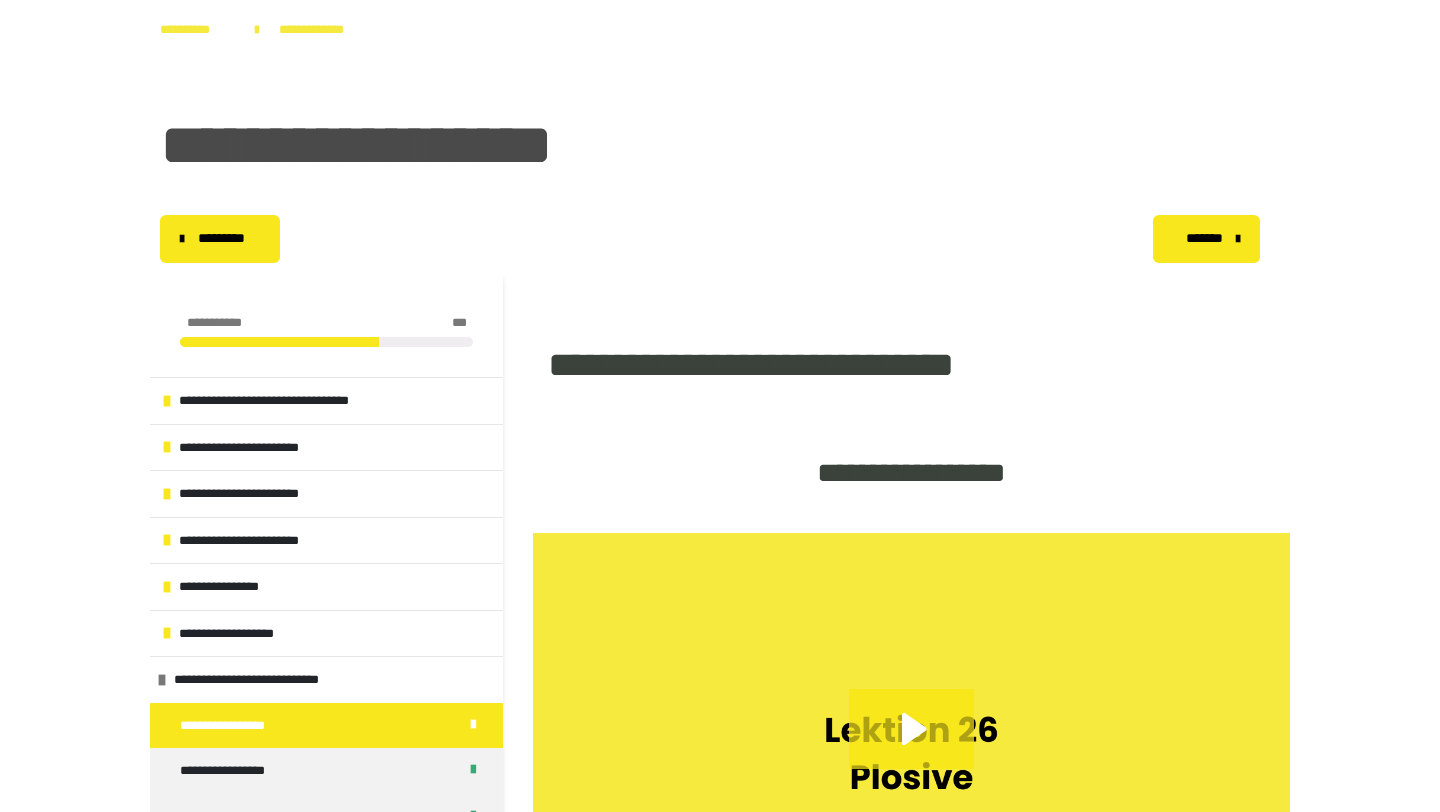 scroll, scrollTop: 374, scrollLeft: 0, axis: vertical 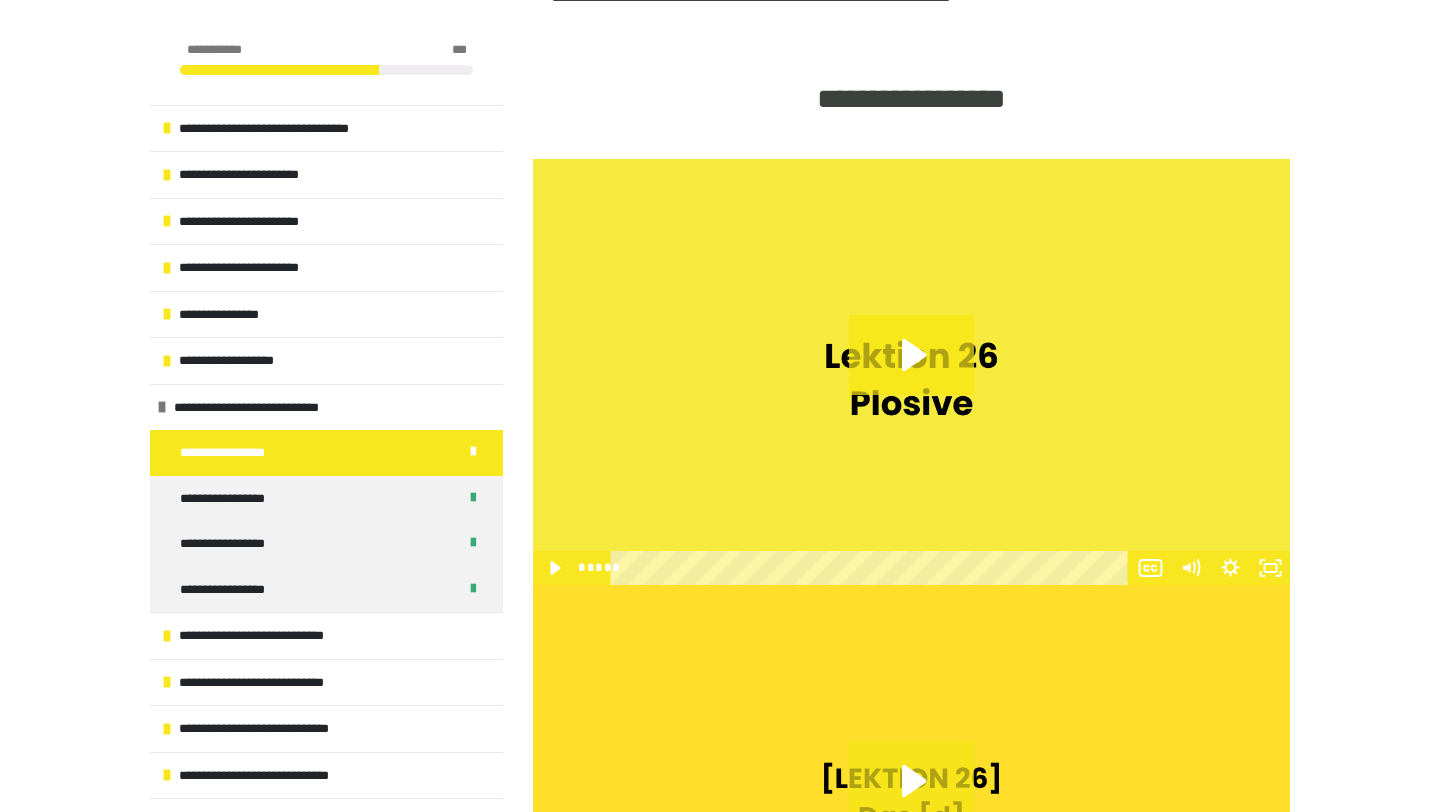click on "**********" at bounding box center (326, 453) 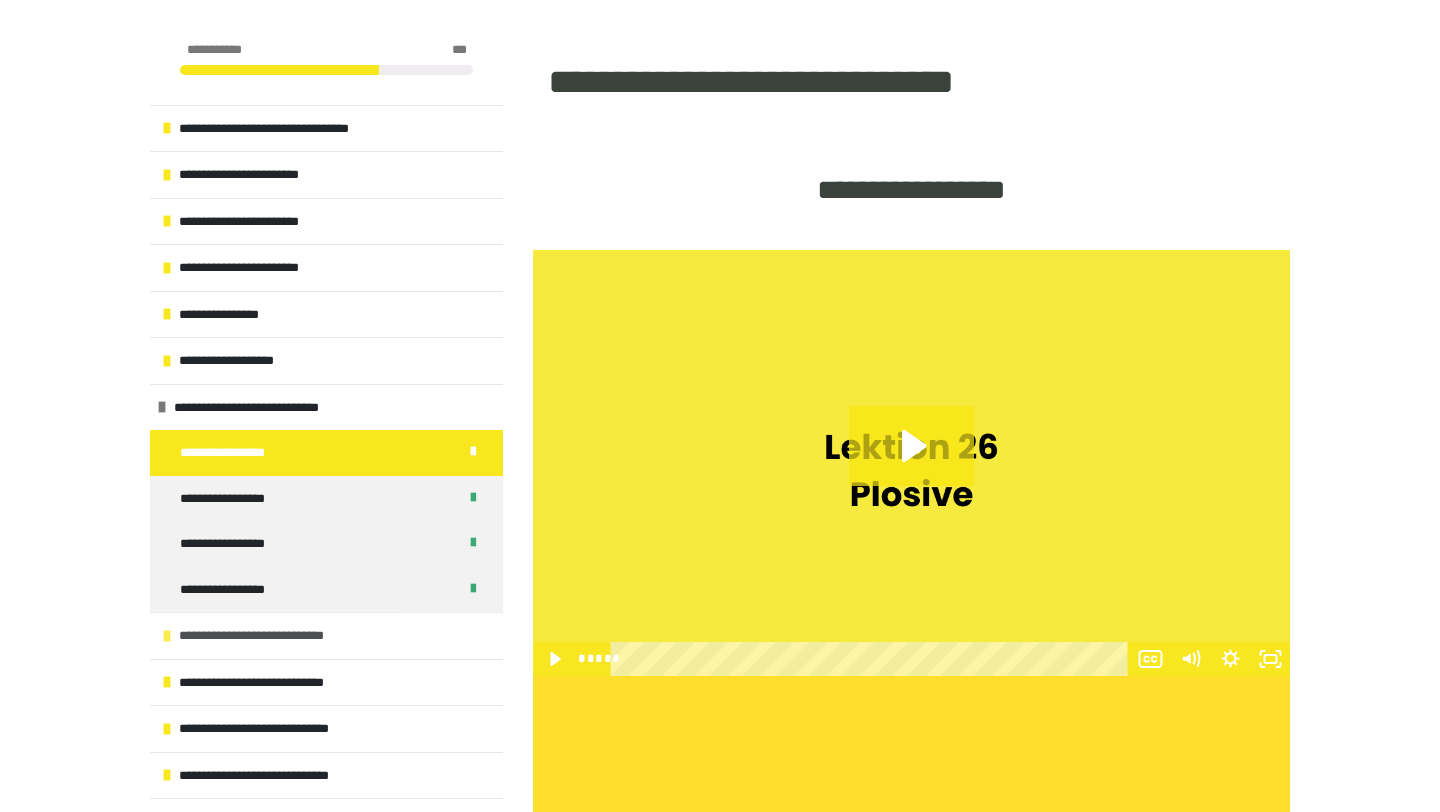 click on "**********" at bounding box center [274, 636] 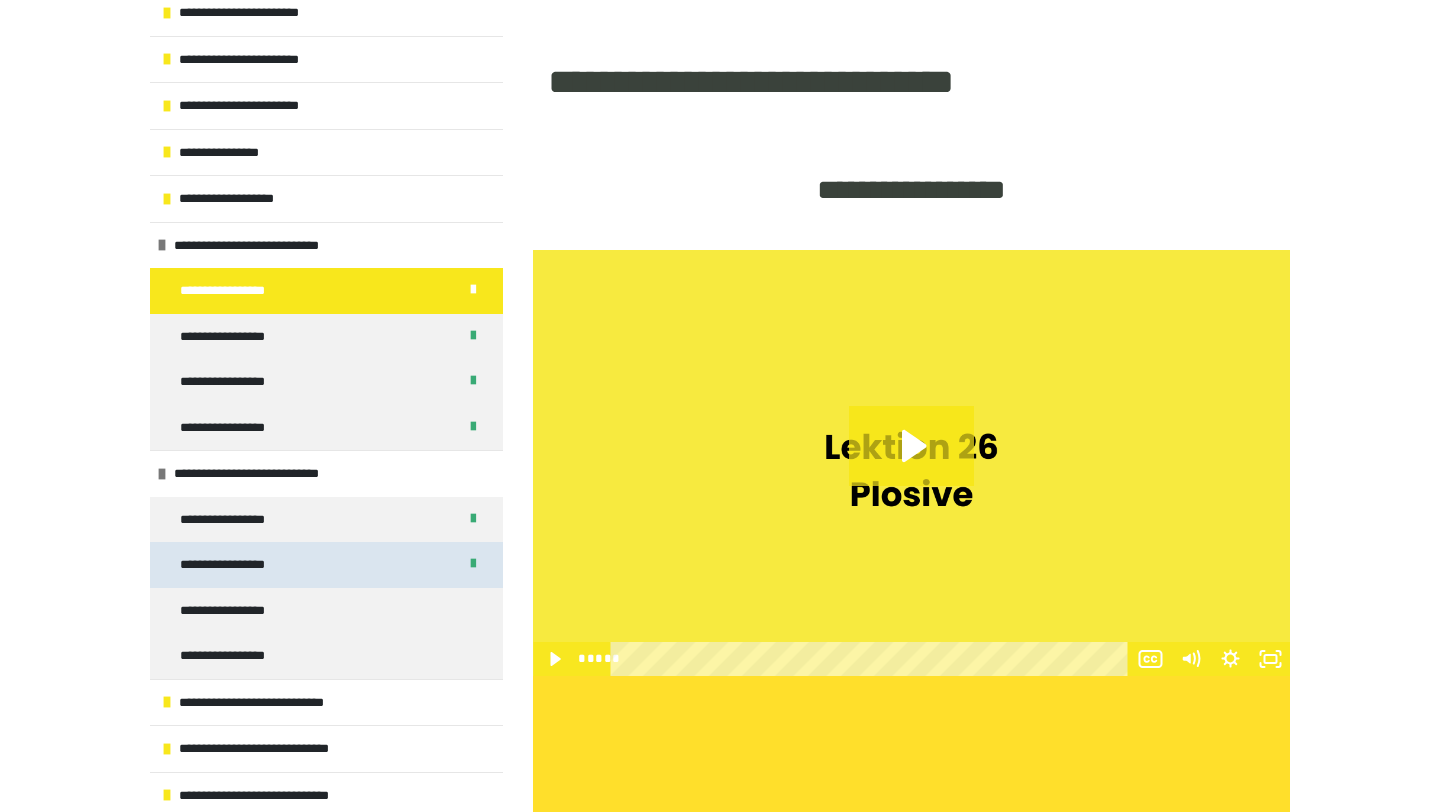 scroll, scrollTop: 164, scrollLeft: 0, axis: vertical 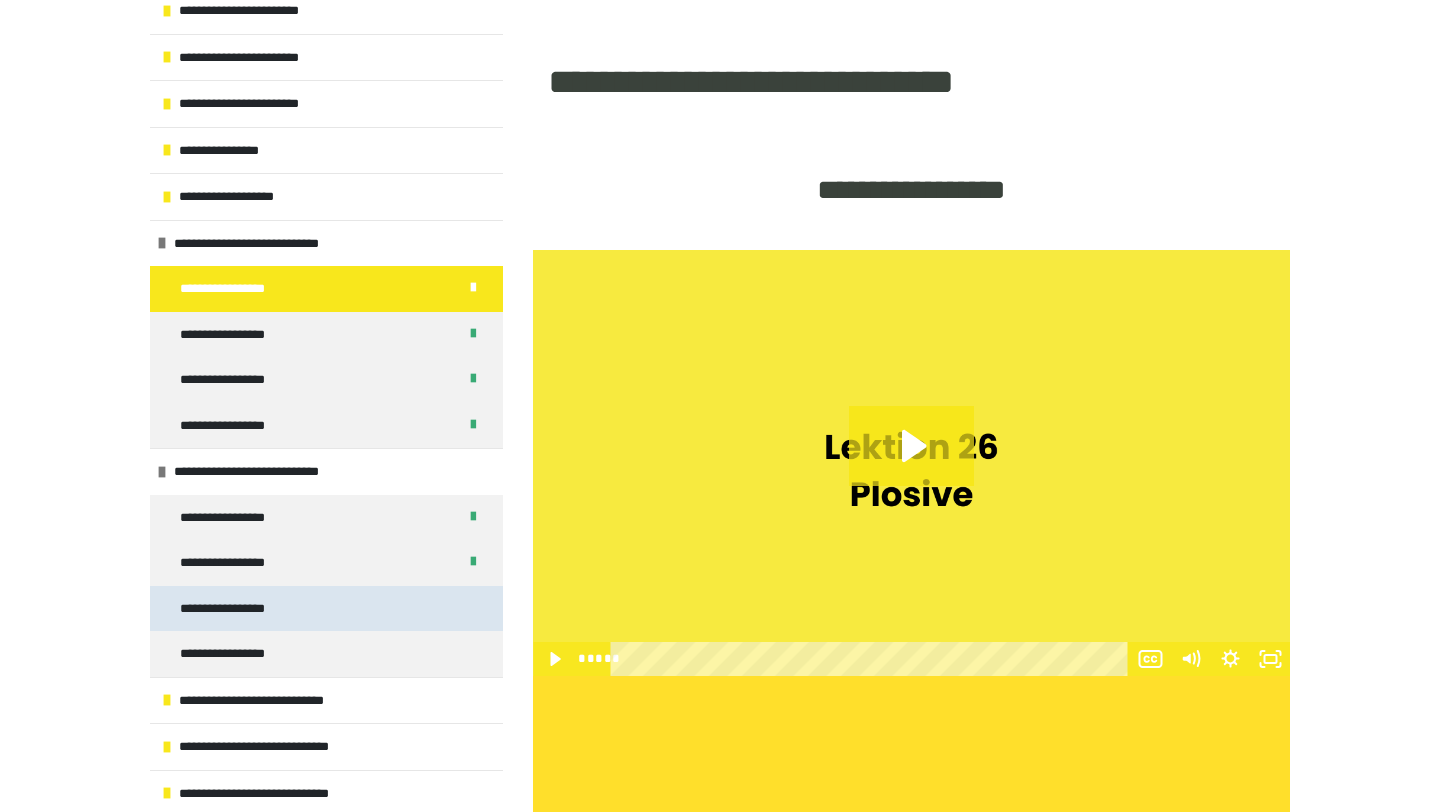 click on "**********" at bounding box center [326, 609] 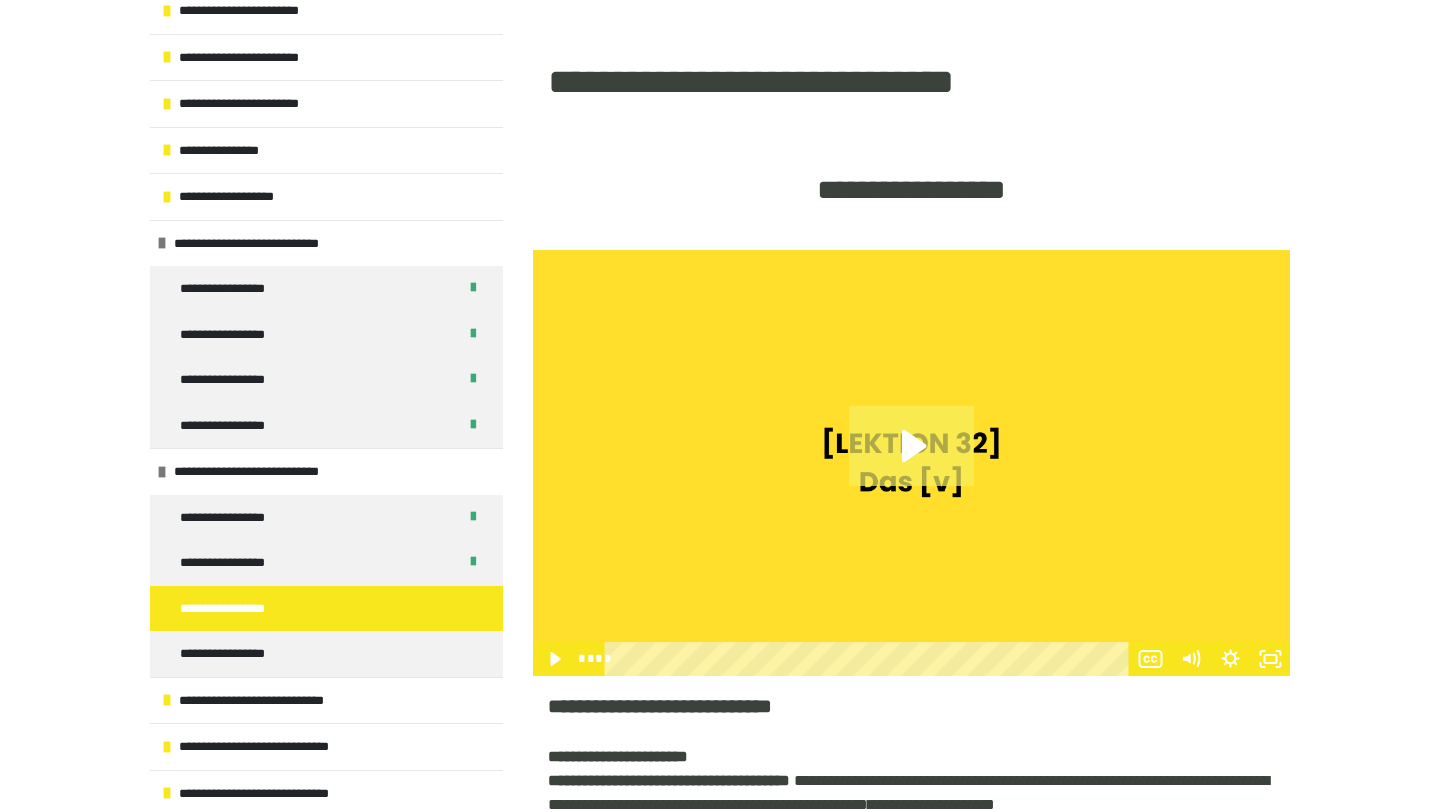 click 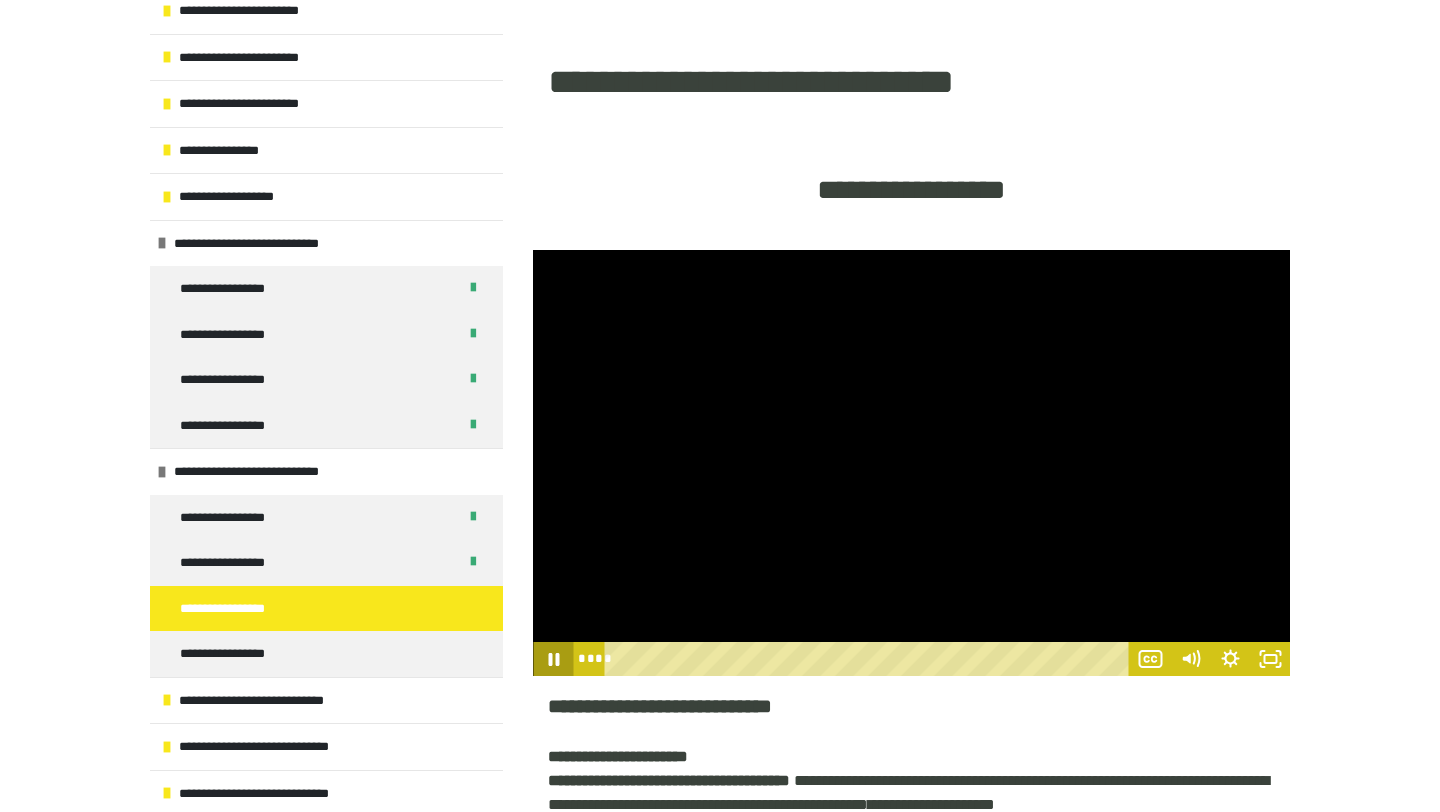 click 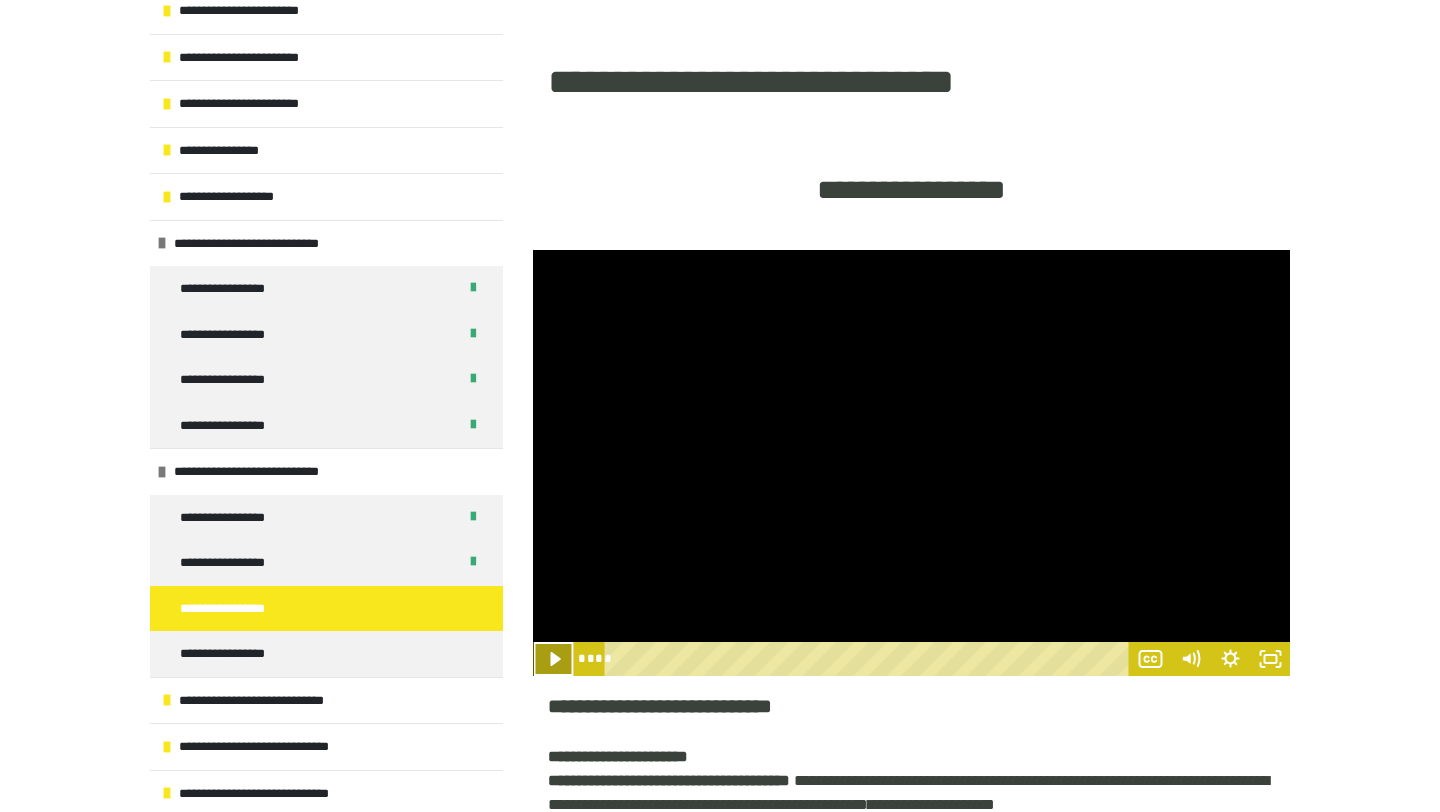 click 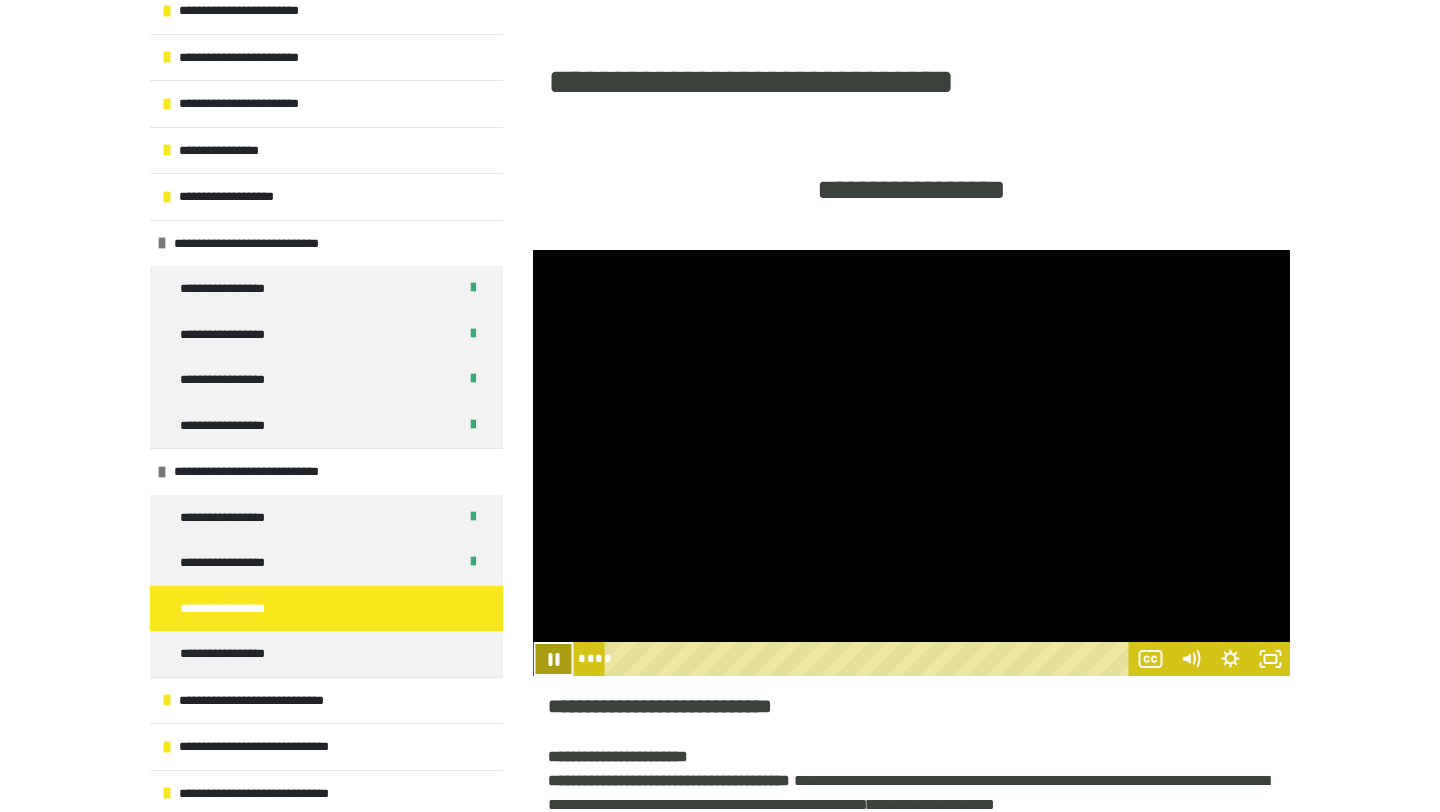 click 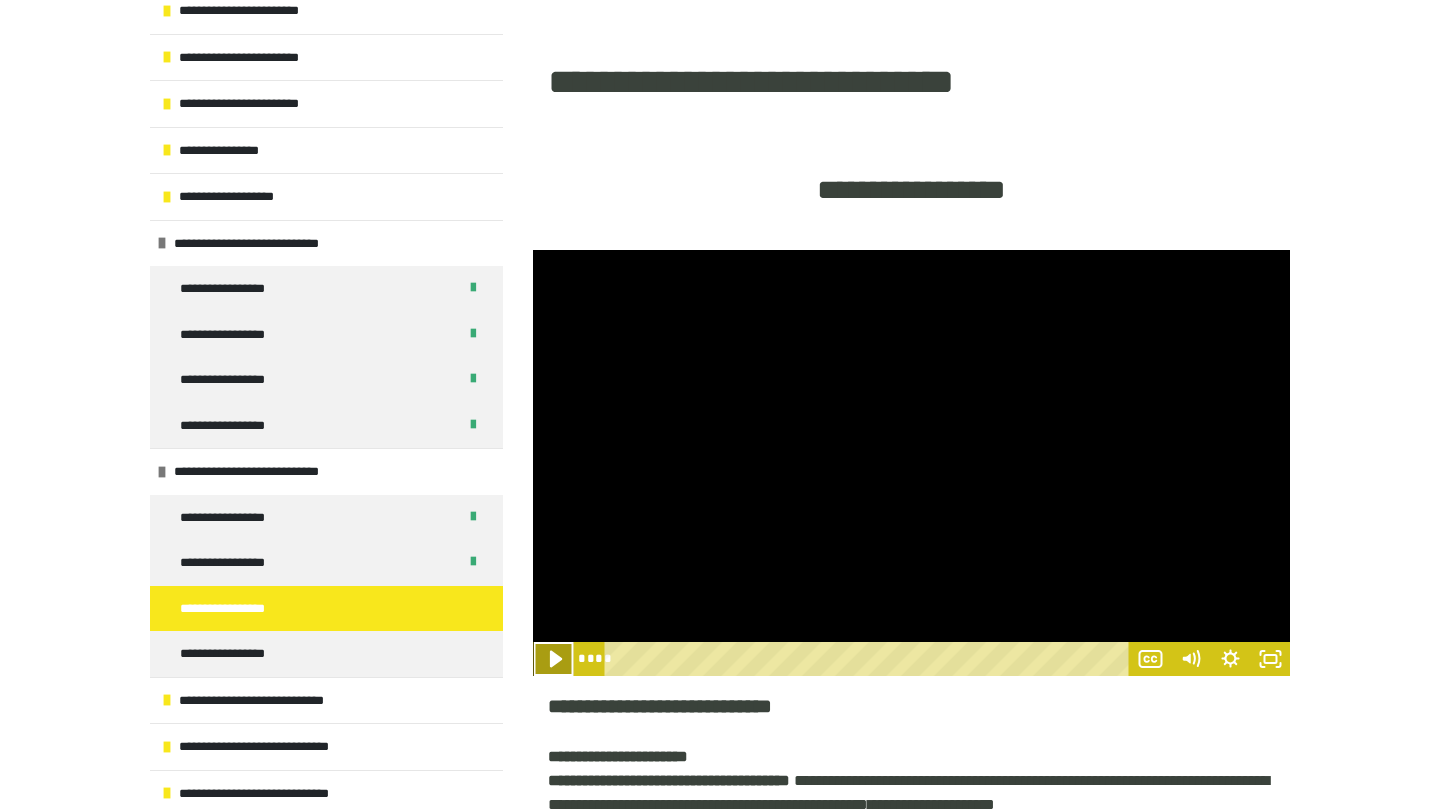 click 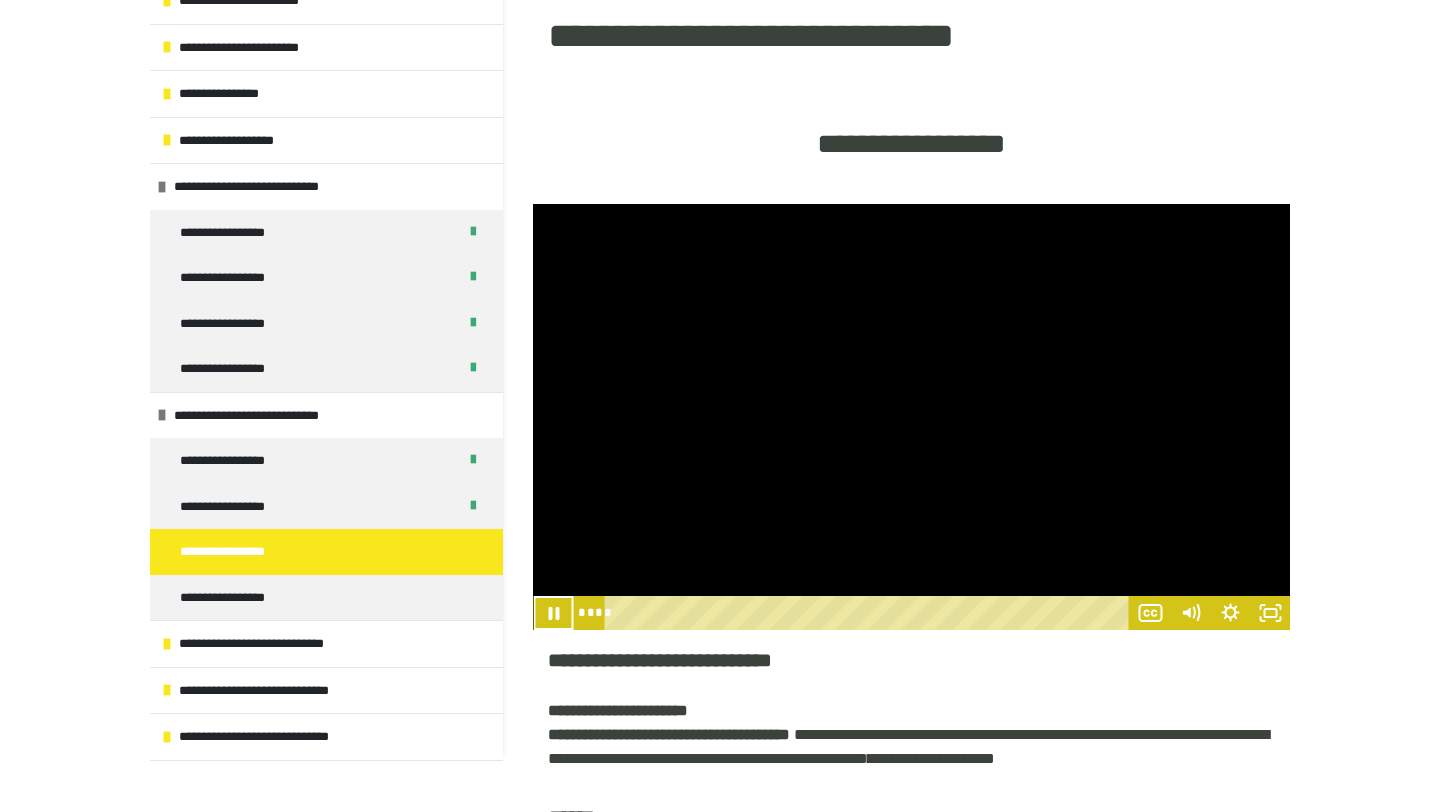 scroll, scrollTop: 0, scrollLeft: 0, axis: both 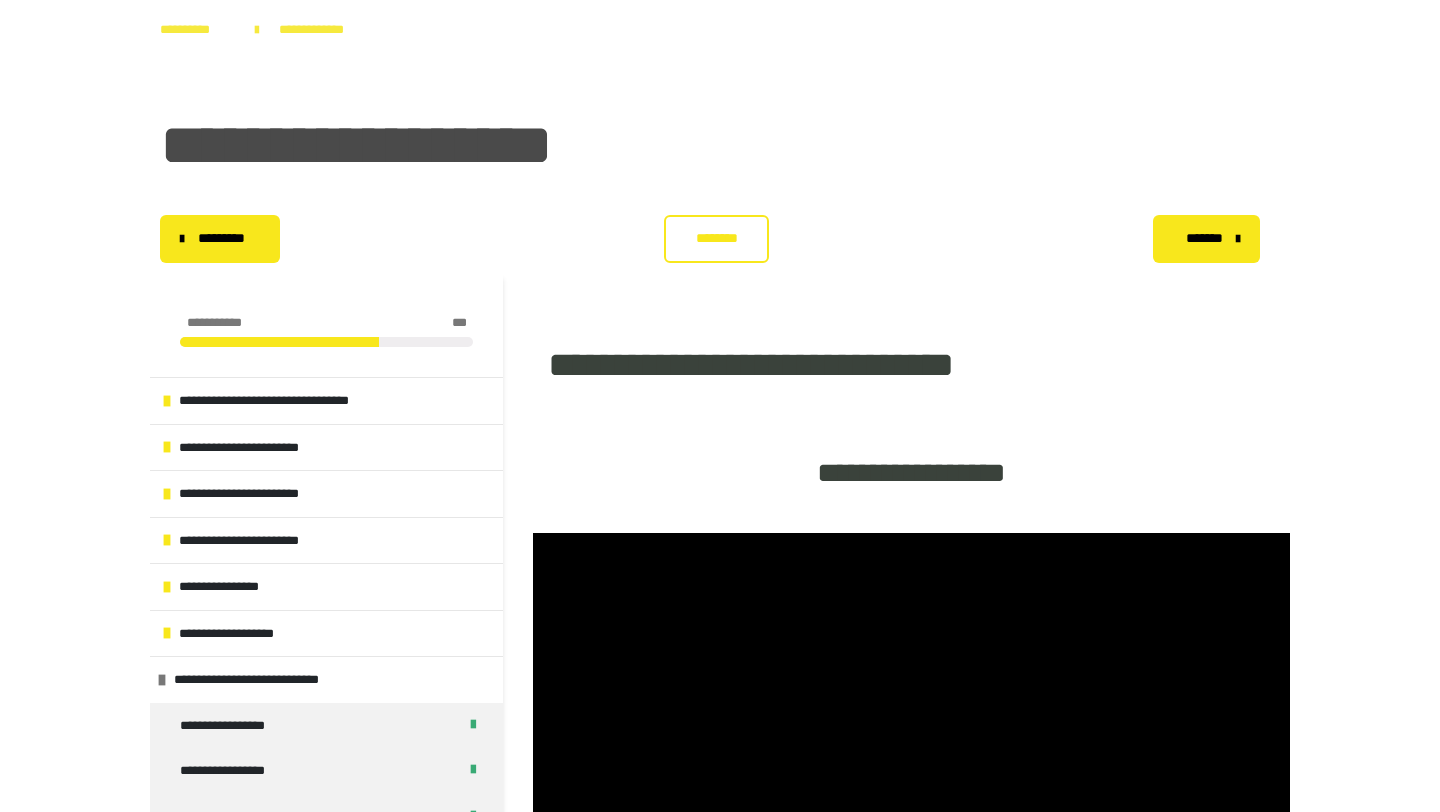 click on "********" at bounding box center [716, 238] 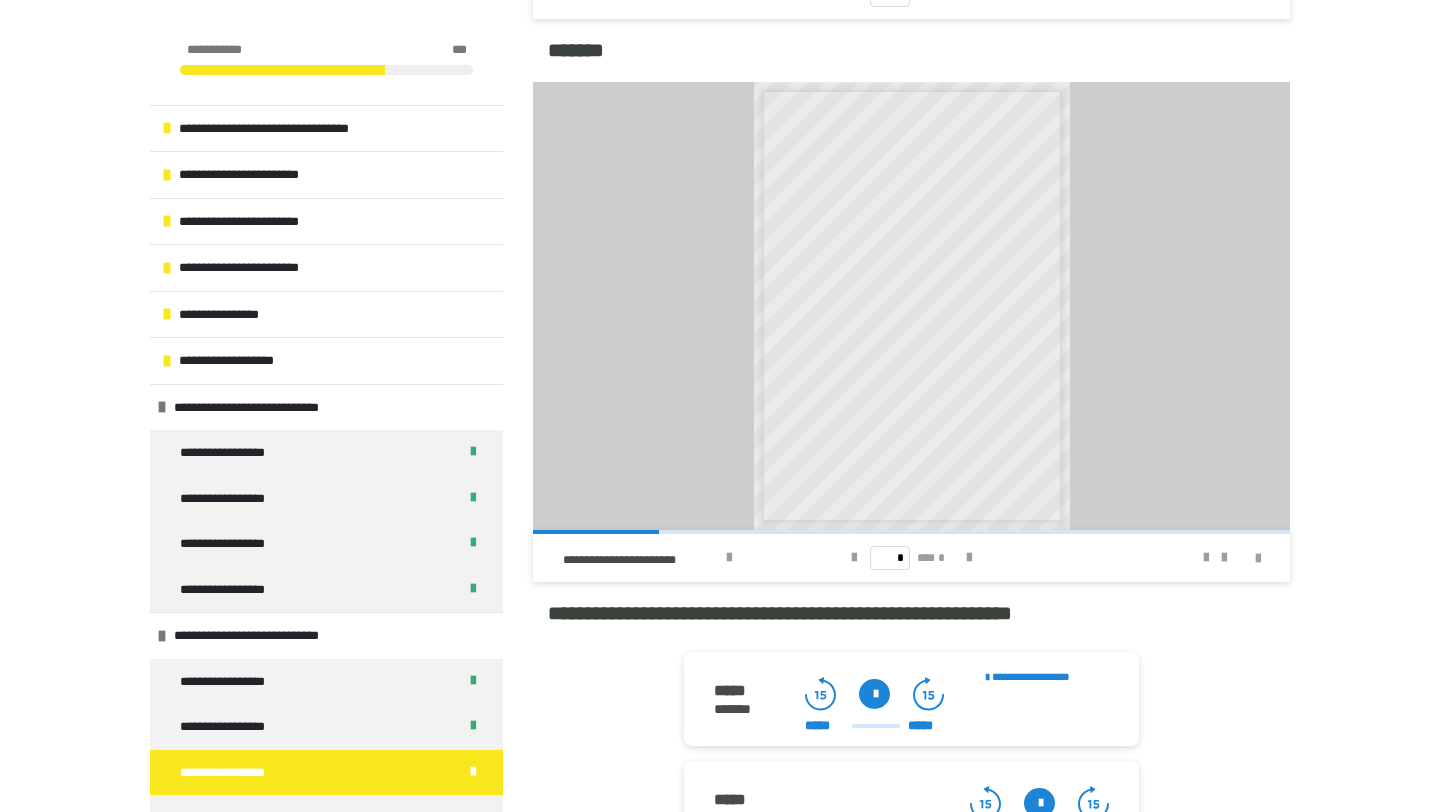 scroll, scrollTop: 1640, scrollLeft: 0, axis: vertical 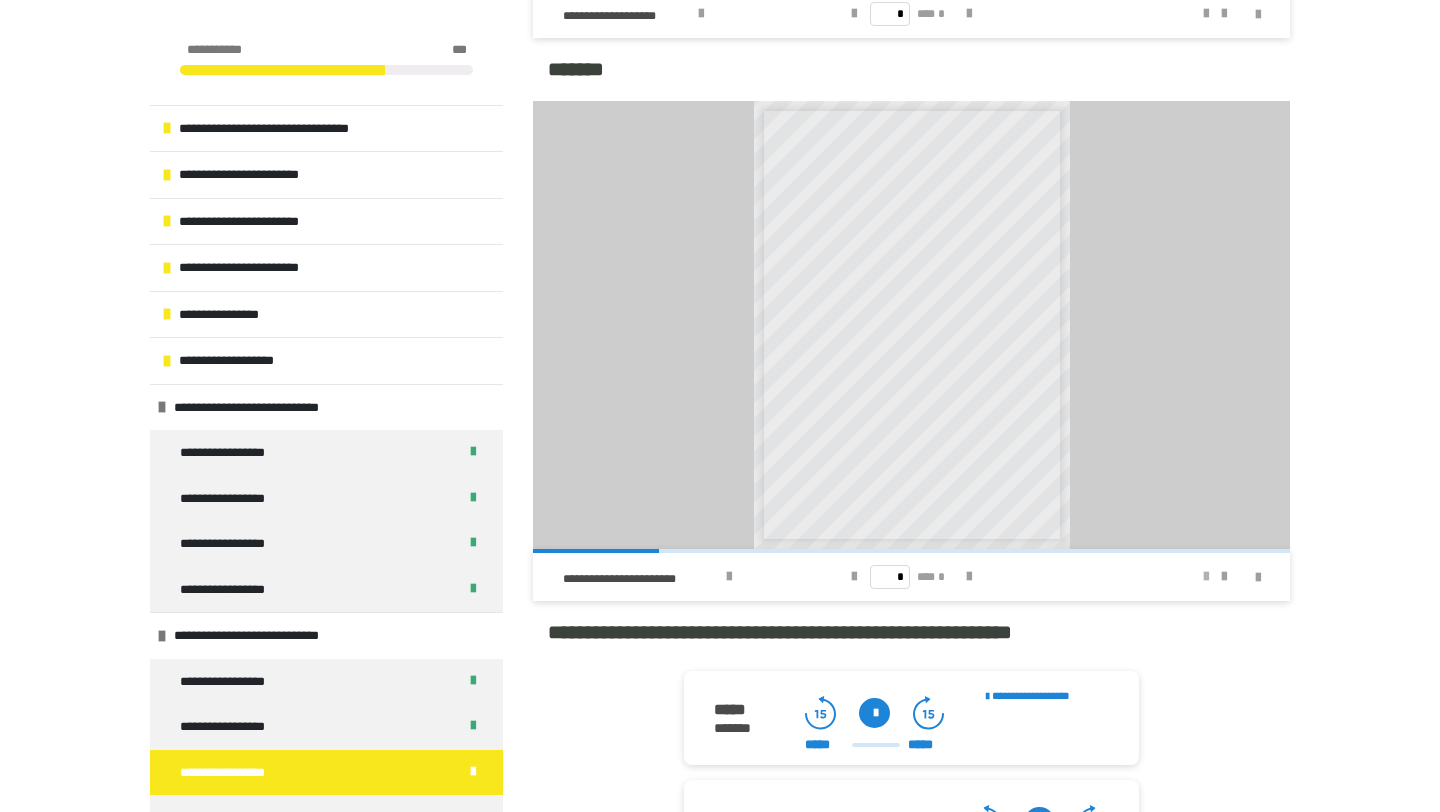 click at bounding box center [1206, 577] 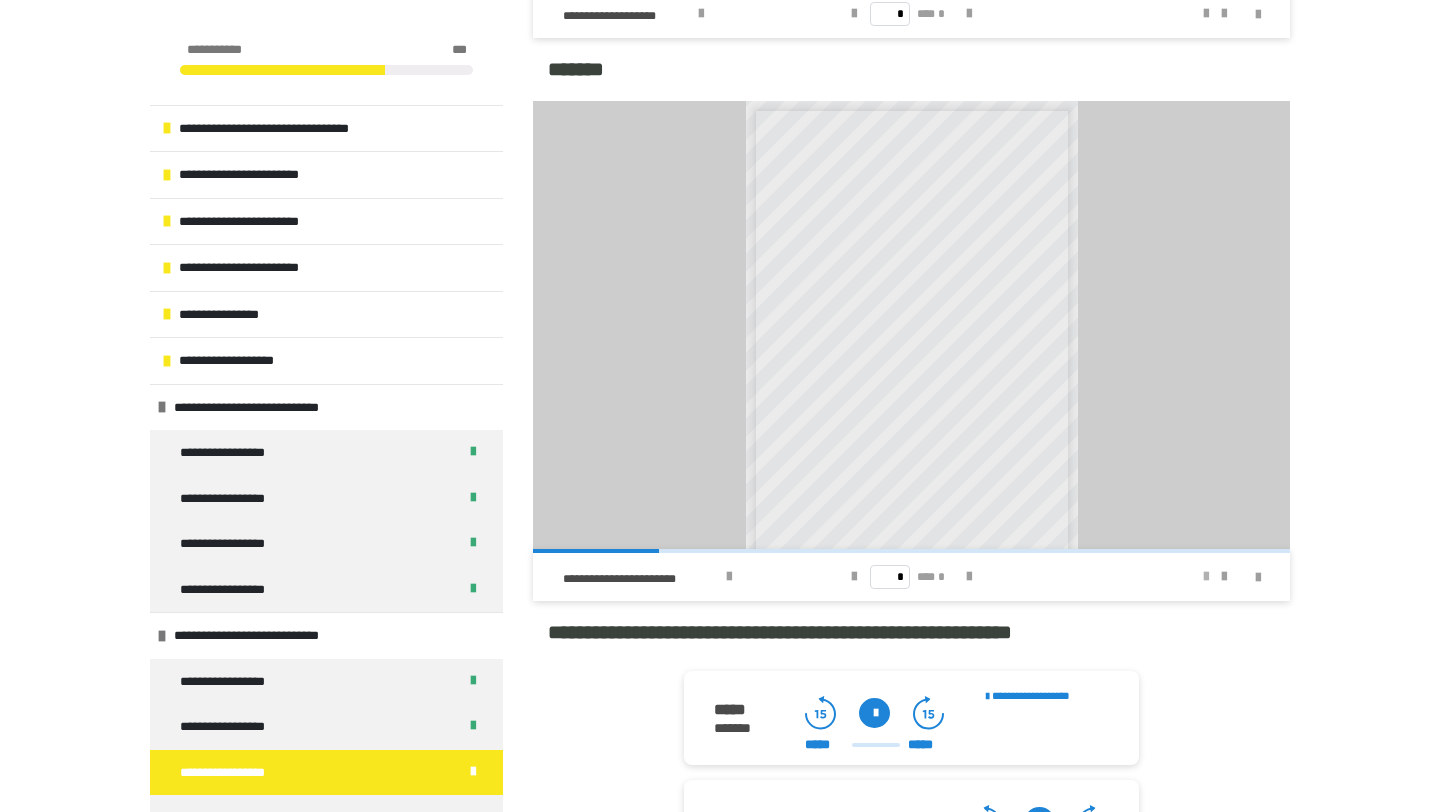 click at bounding box center (1206, 577) 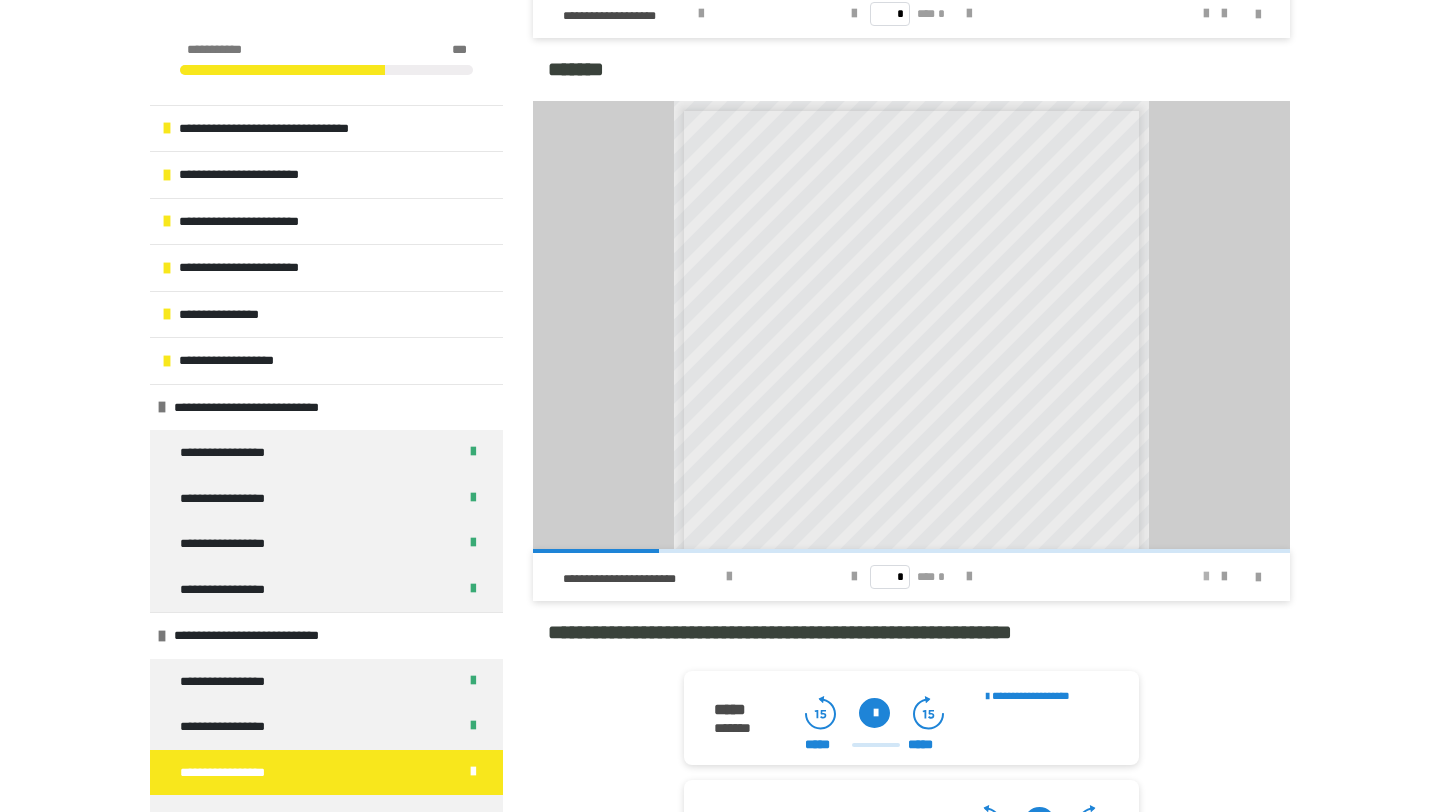 click at bounding box center (1206, 577) 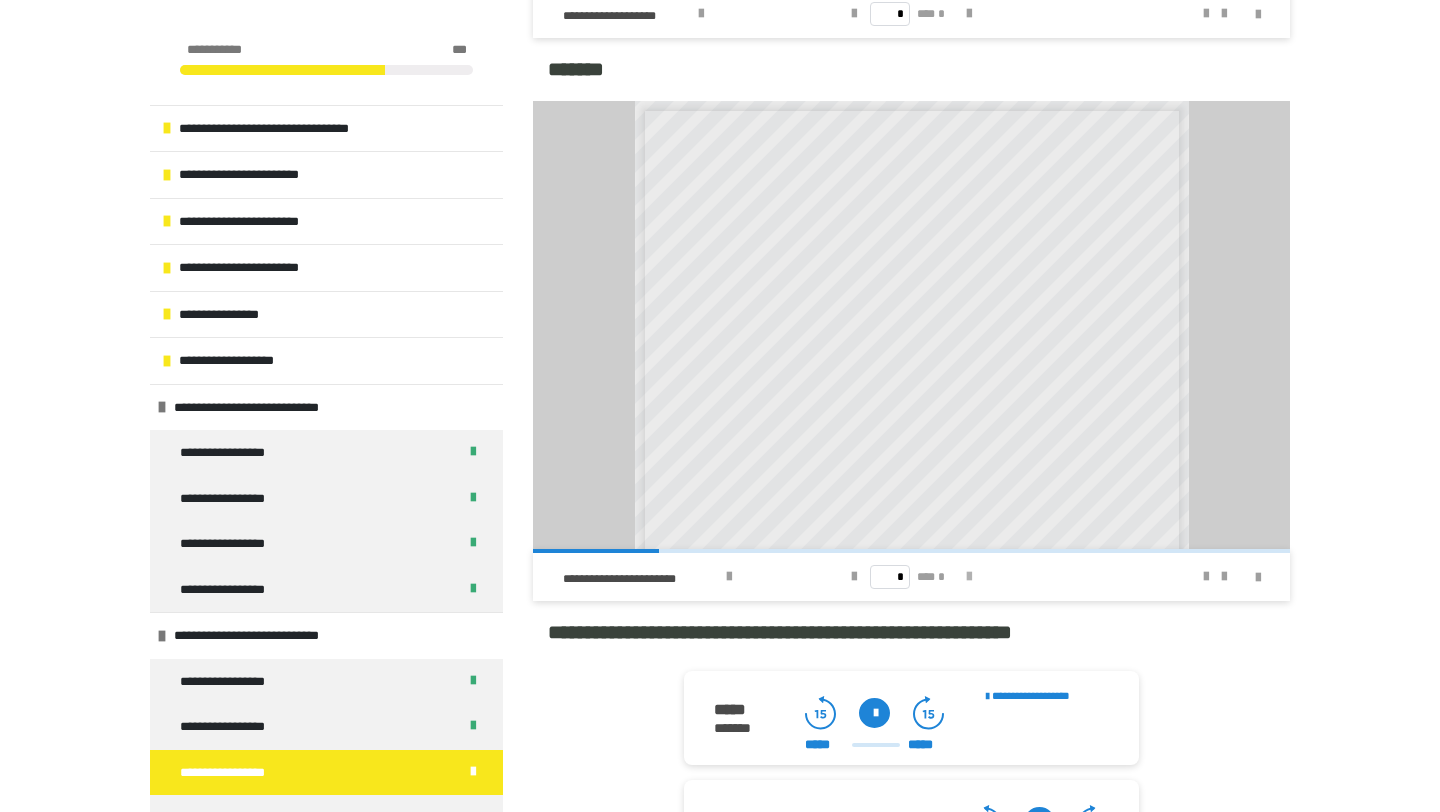 click at bounding box center [969, 577] 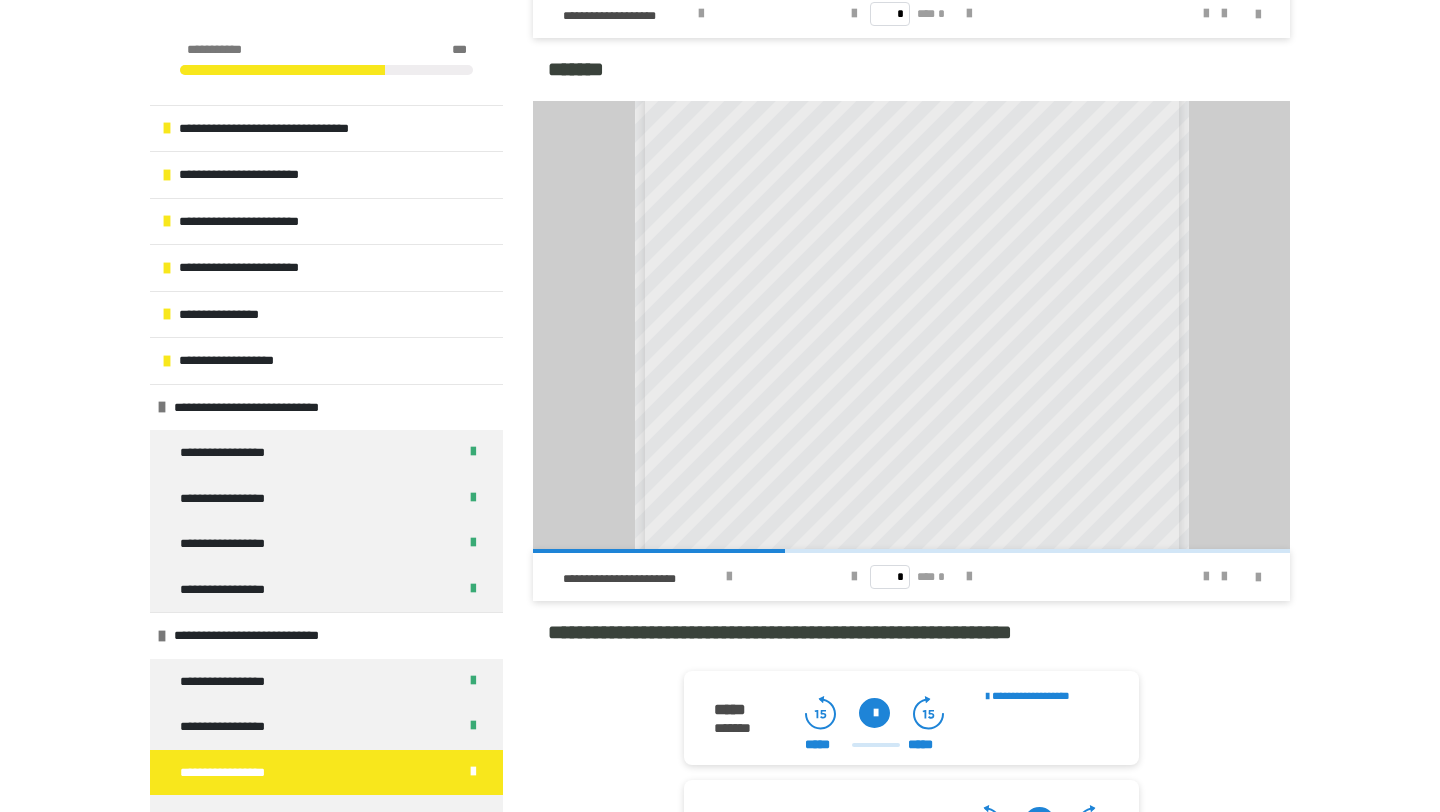 scroll, scrollTop: 296, scrollLeft: 0, axis: vertical 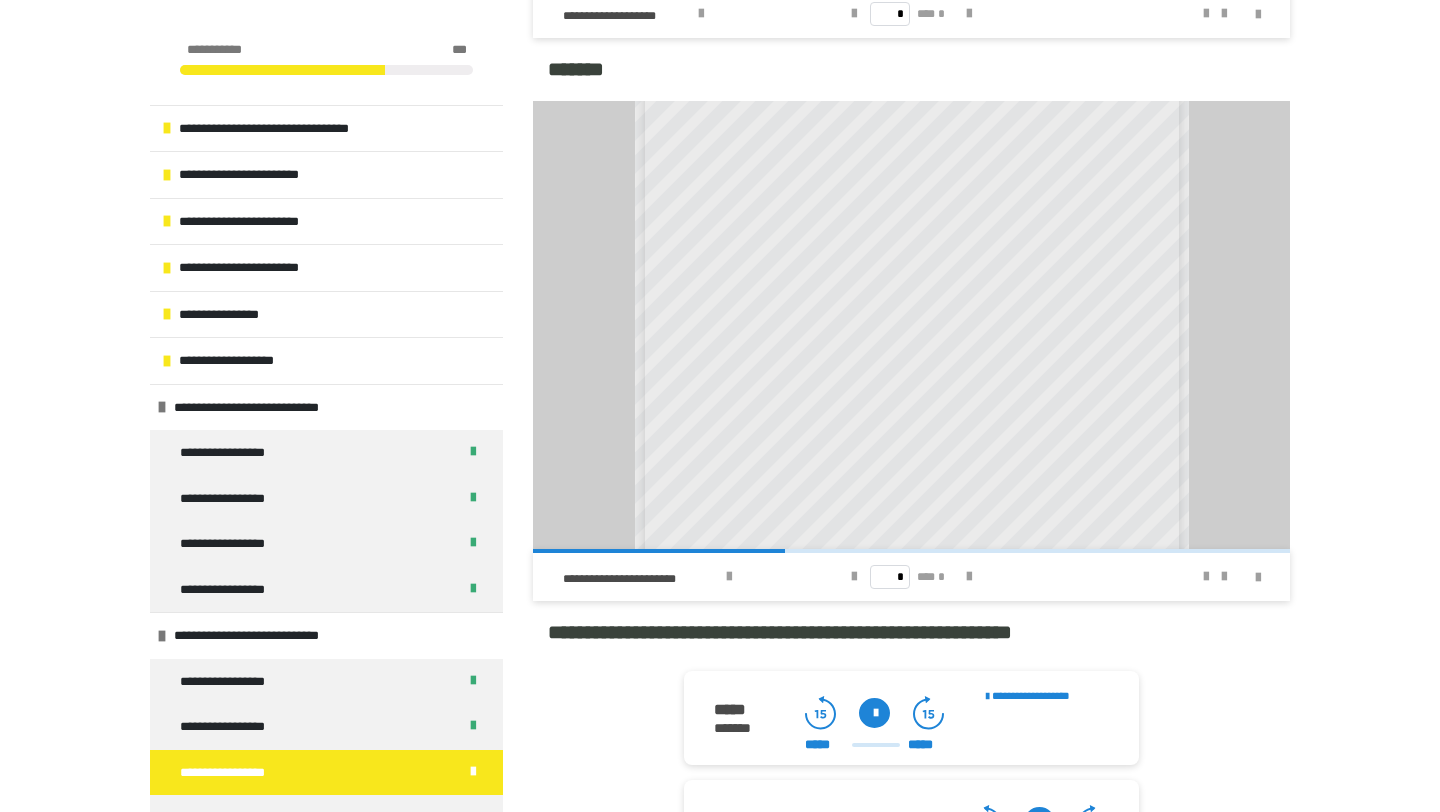 click at bounding box center [874, 713] 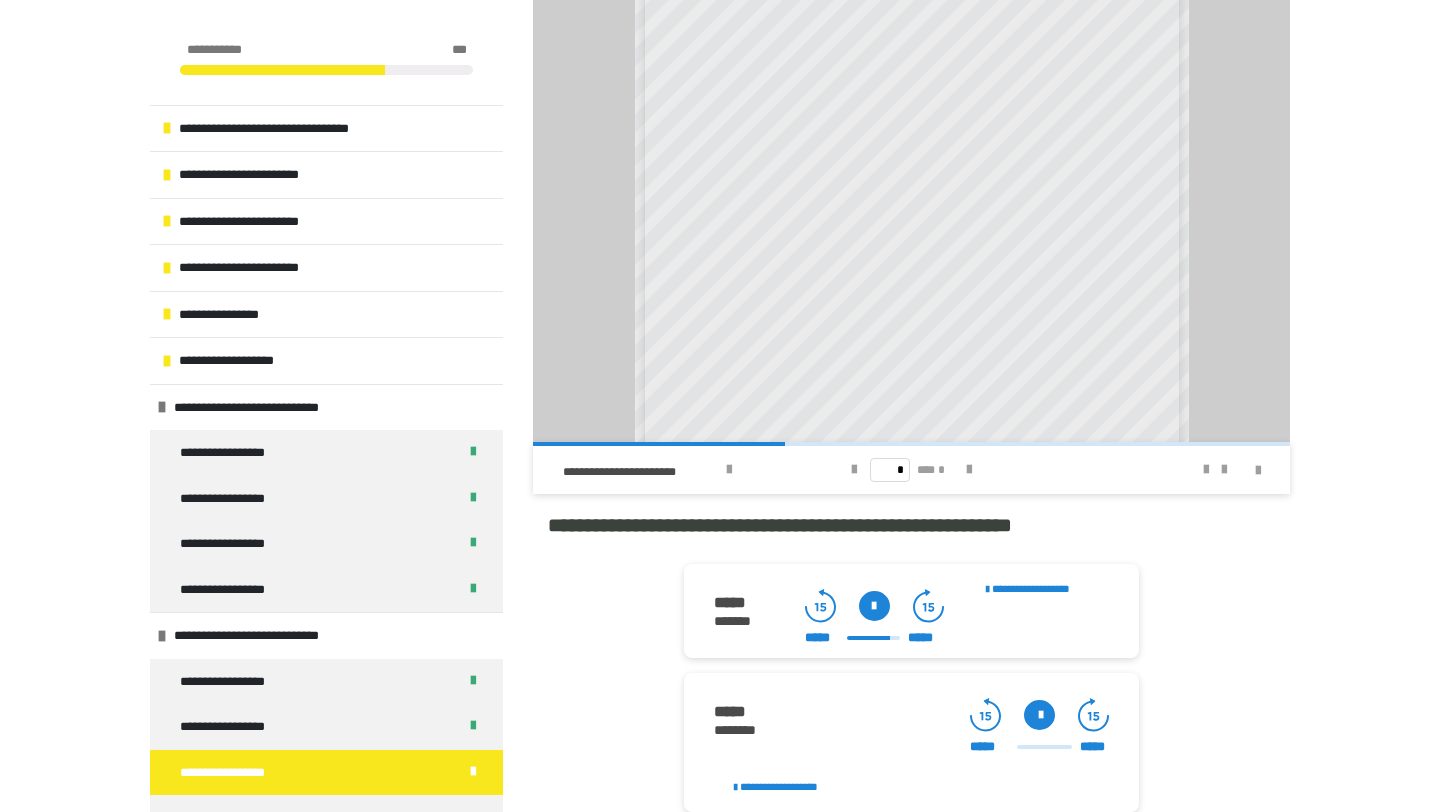 scroll, scrollTop: 1799, scrollLeft: 0, axis: vertical 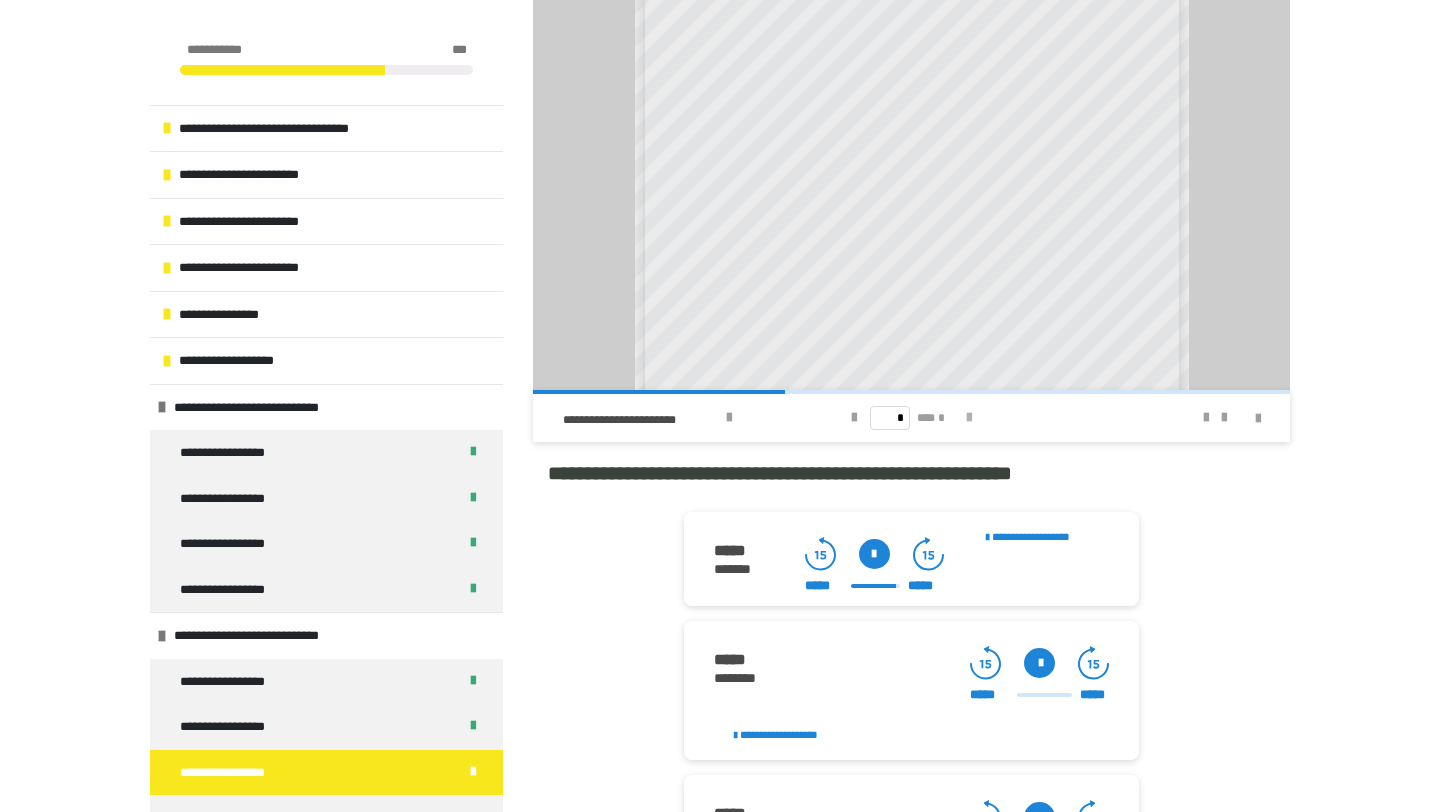 click at bounding box center (969, 418) 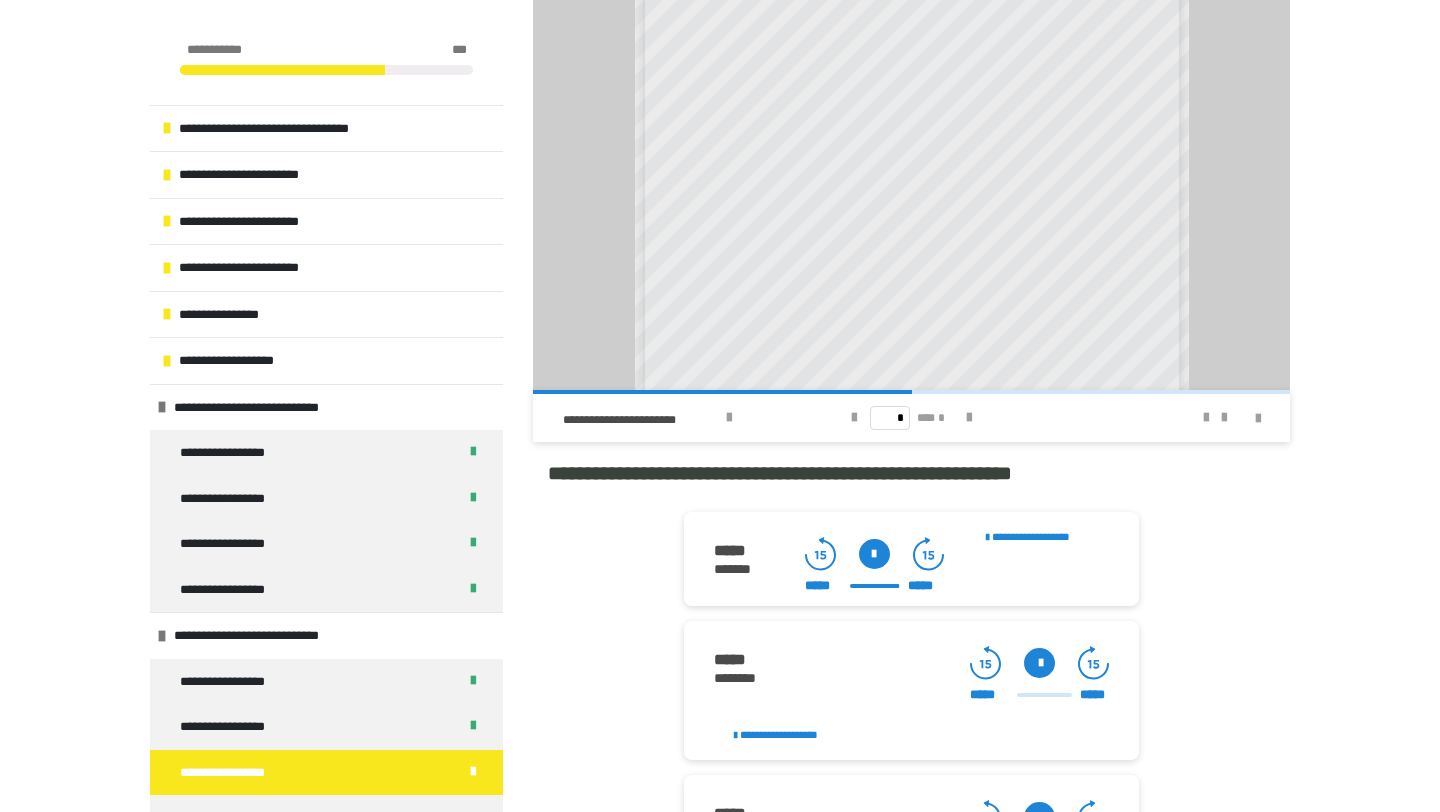 scroll, scrollTop: 336, scrollLeft: 0, axis: vertical 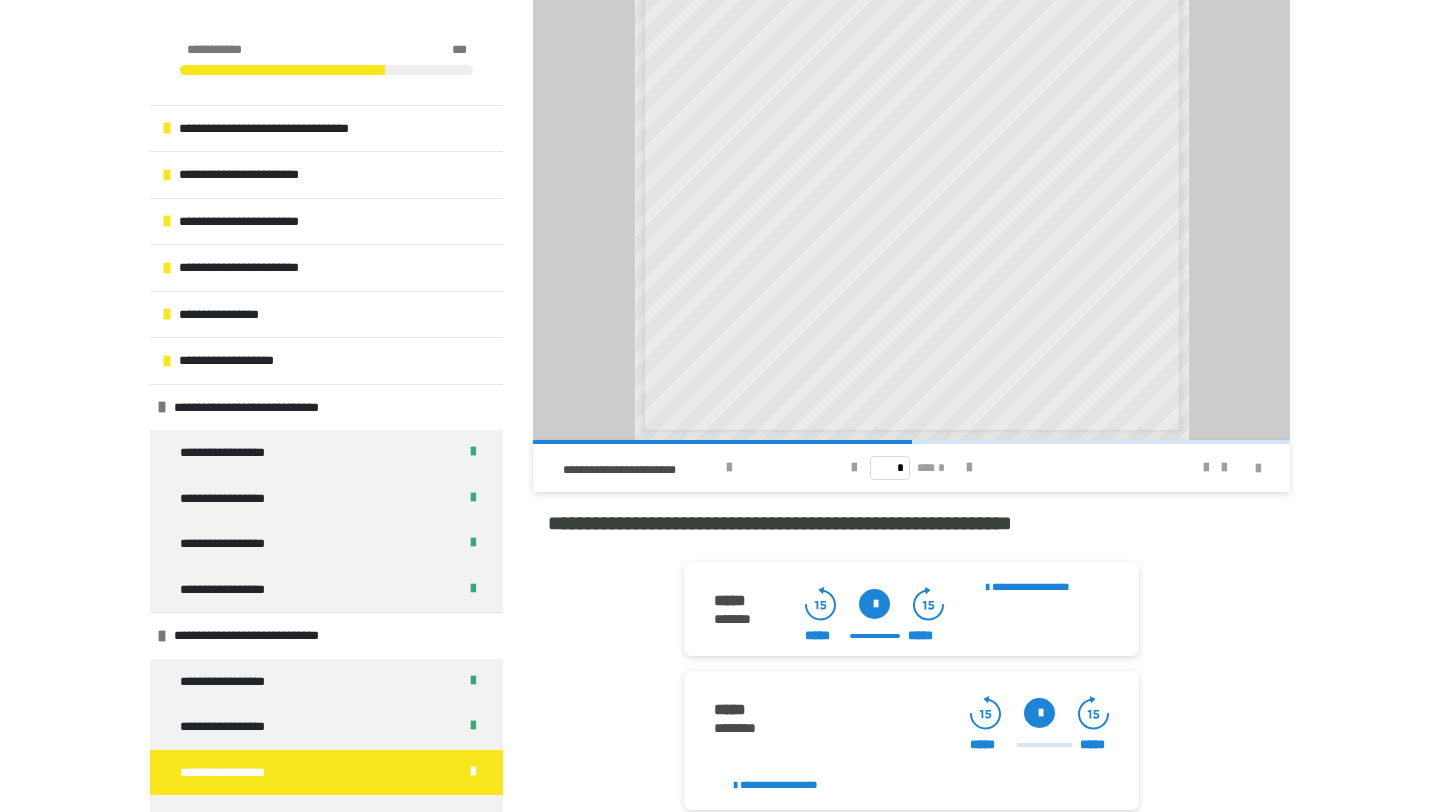 click at bounding box center (1039, 713) 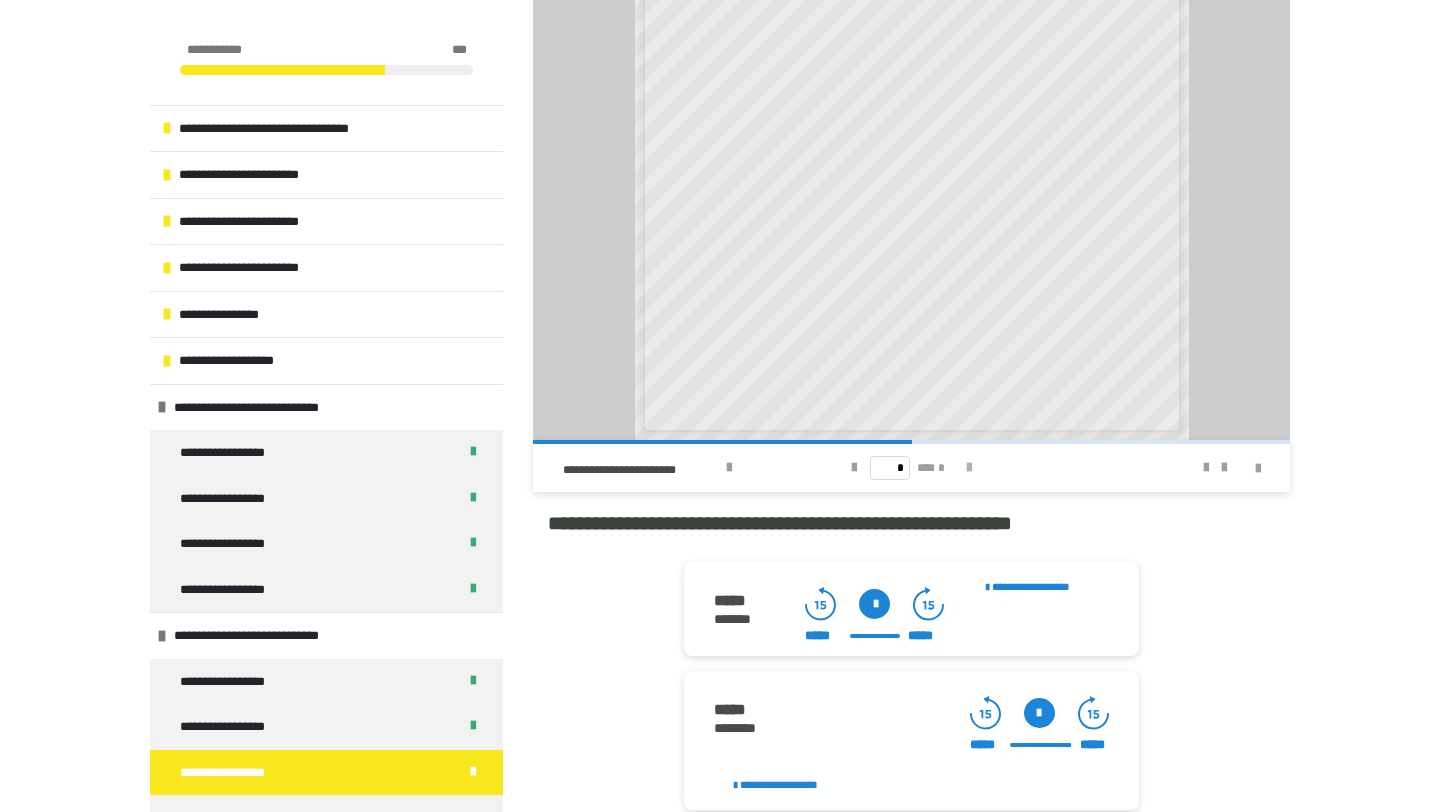 click at bounding box center (969, 468) 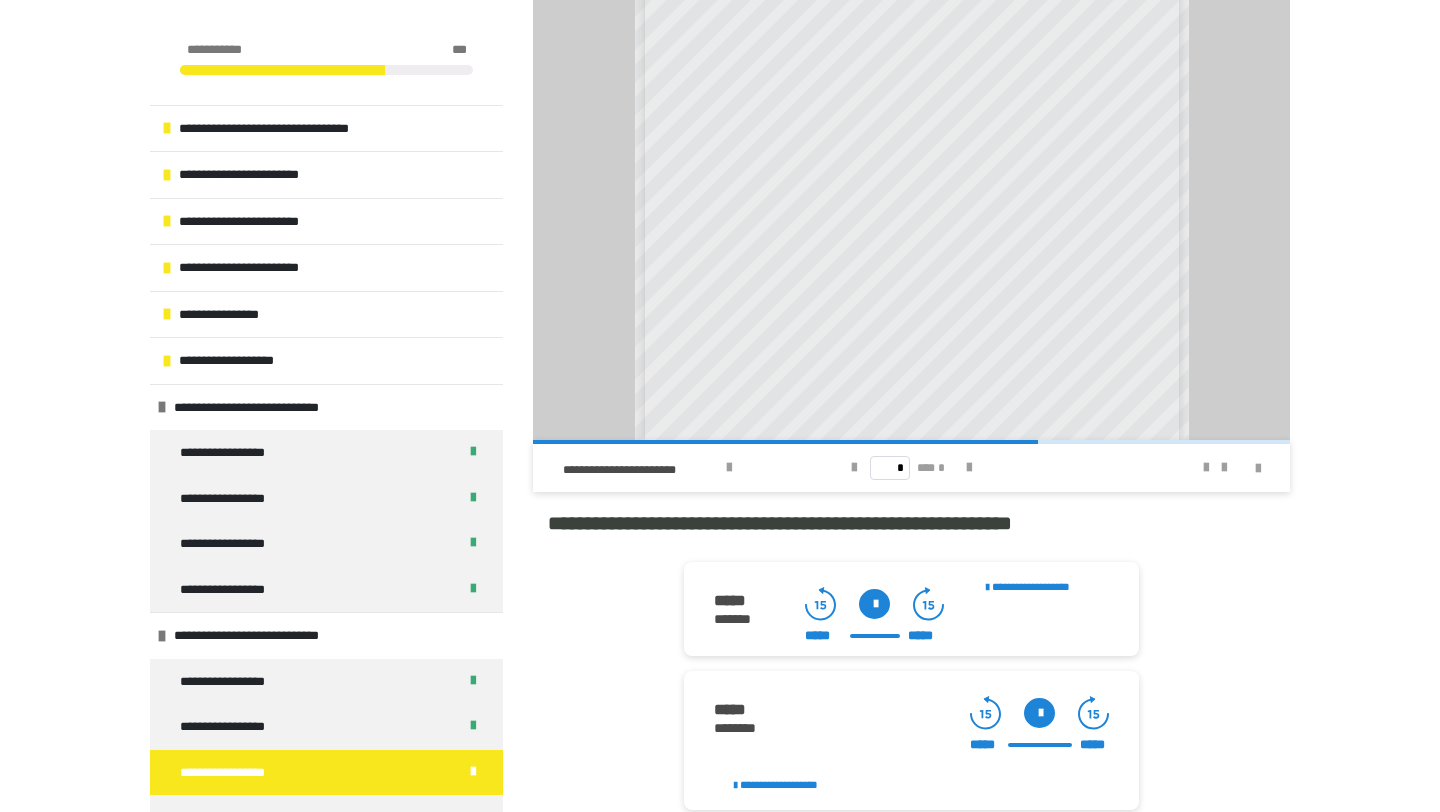 scroll, scrollTop: 184, scrollLeft: 0, axis: vertical 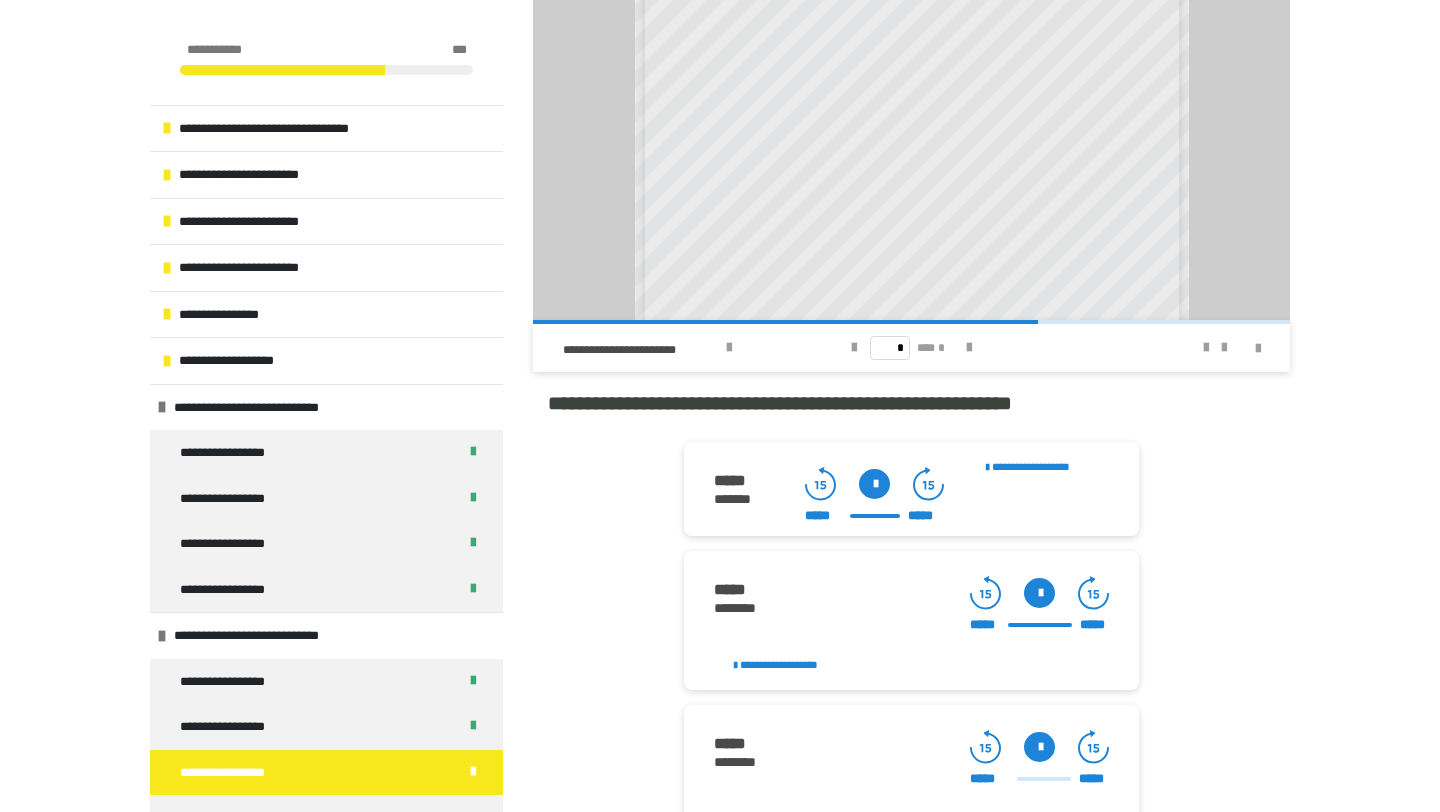 click at bounding box center (1039, 747) 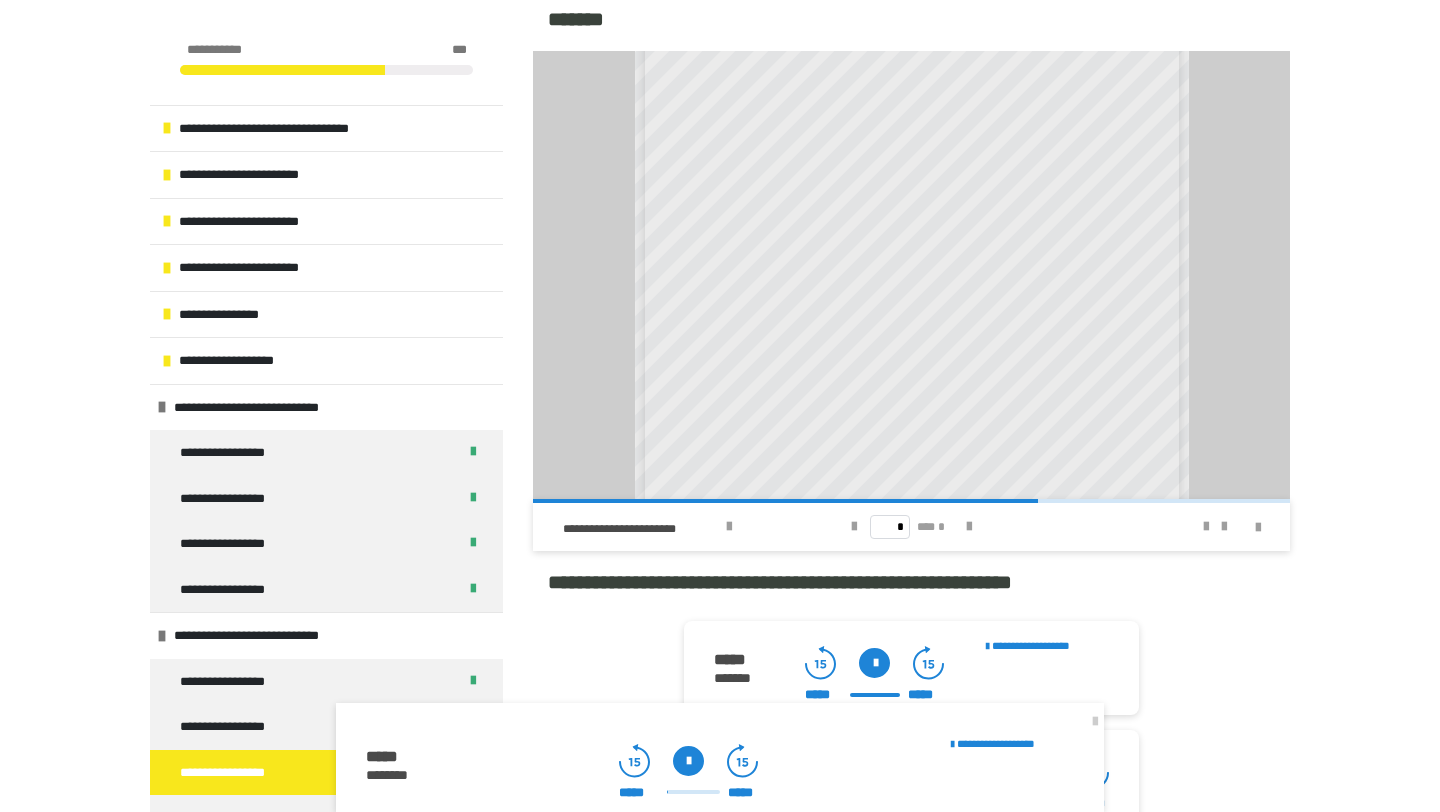 scroll, scrollTop: 1688, scrollLeft: 0, axis: vertical 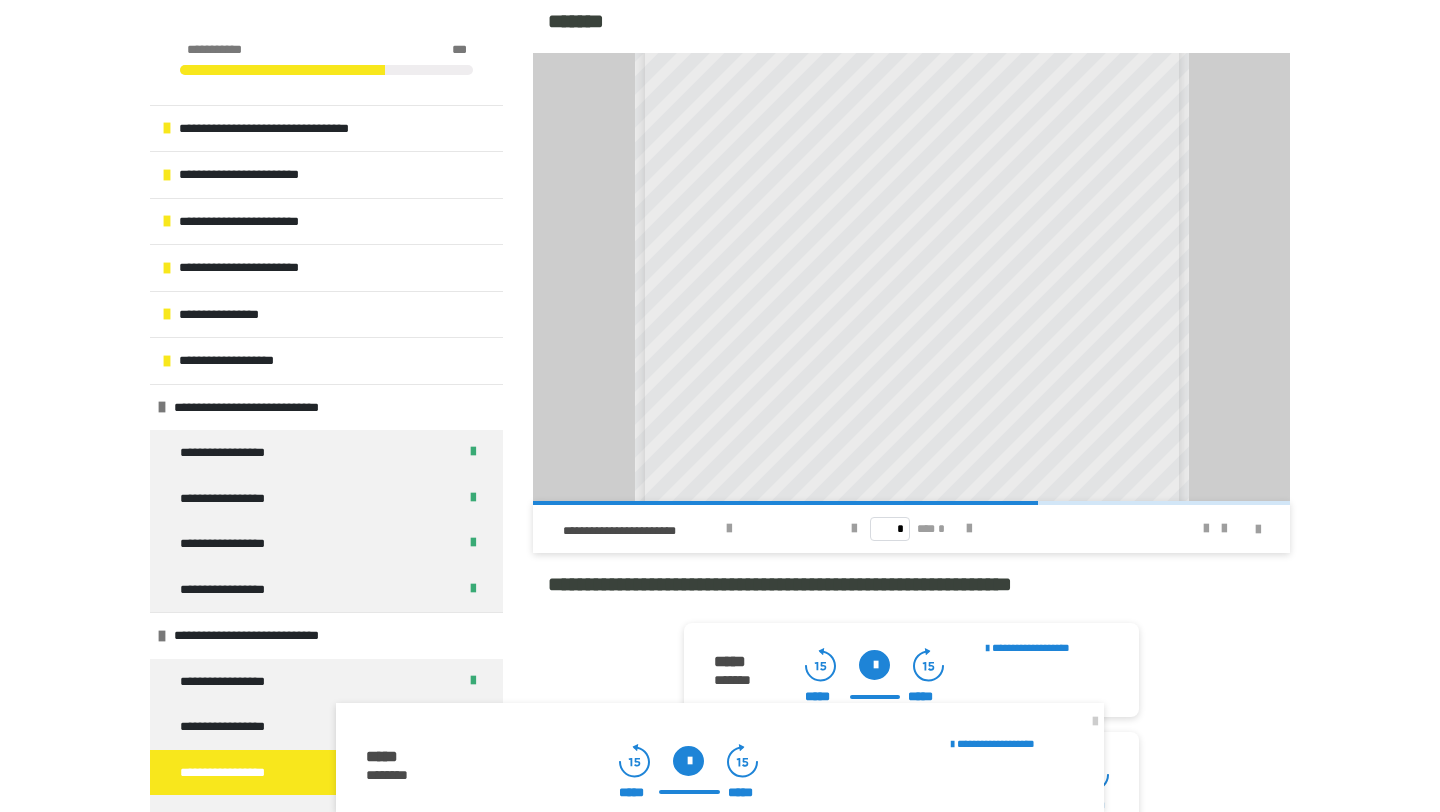 click at bounding box center [688, 761] 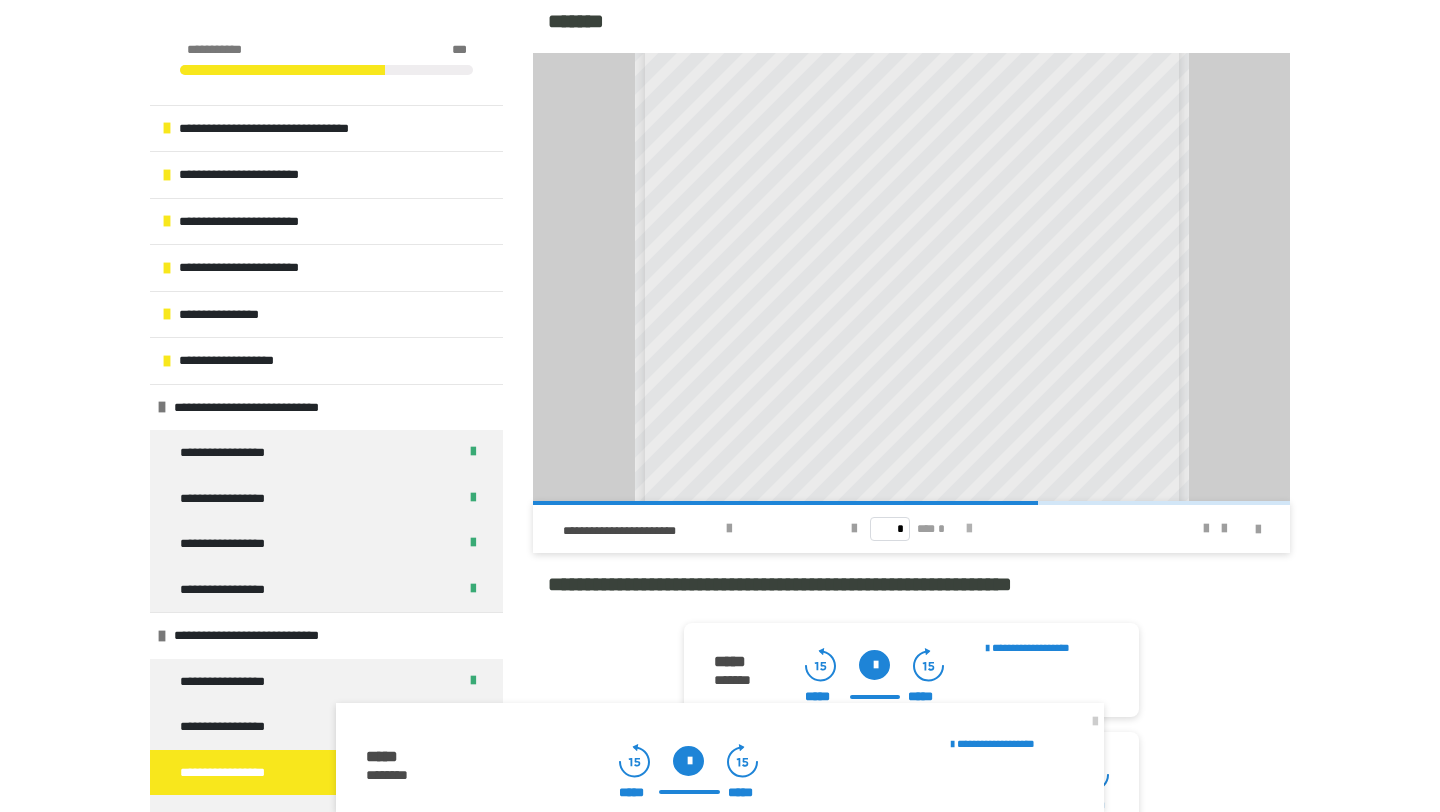 click at bounding box center (969, 529) 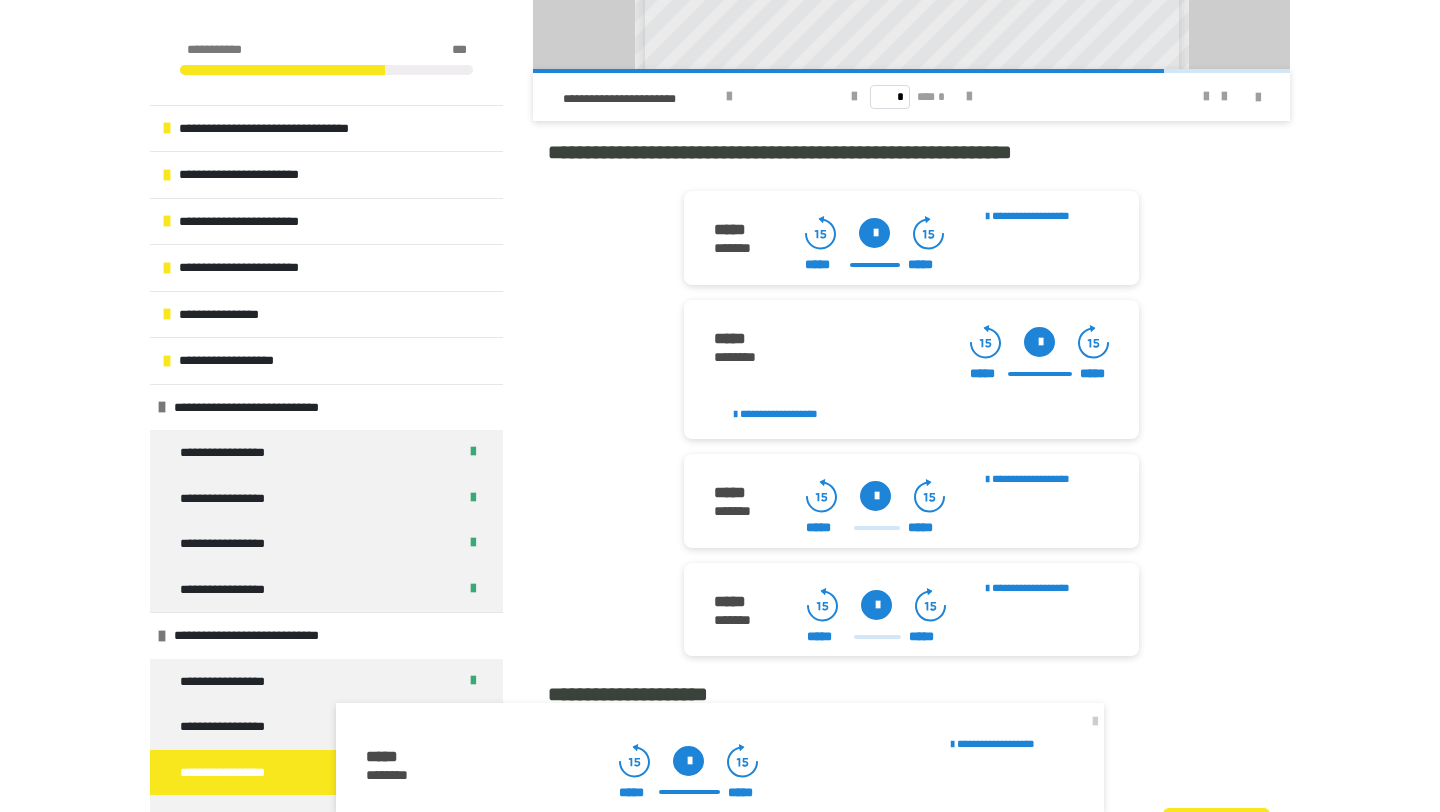 scroll, scrollTop: 2177, scrollLeft: 0, axis: vertical 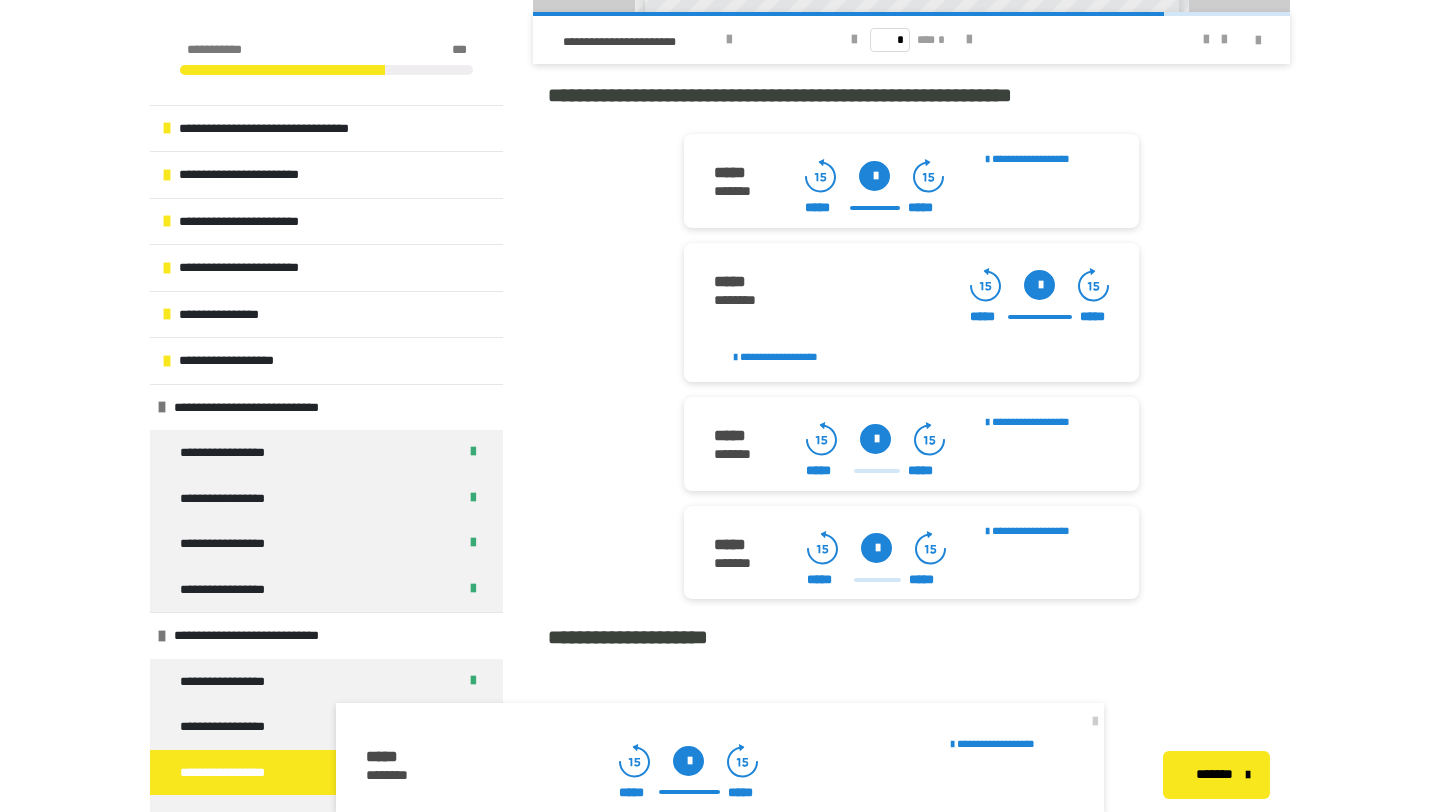 click at bounding box center [875, 439] 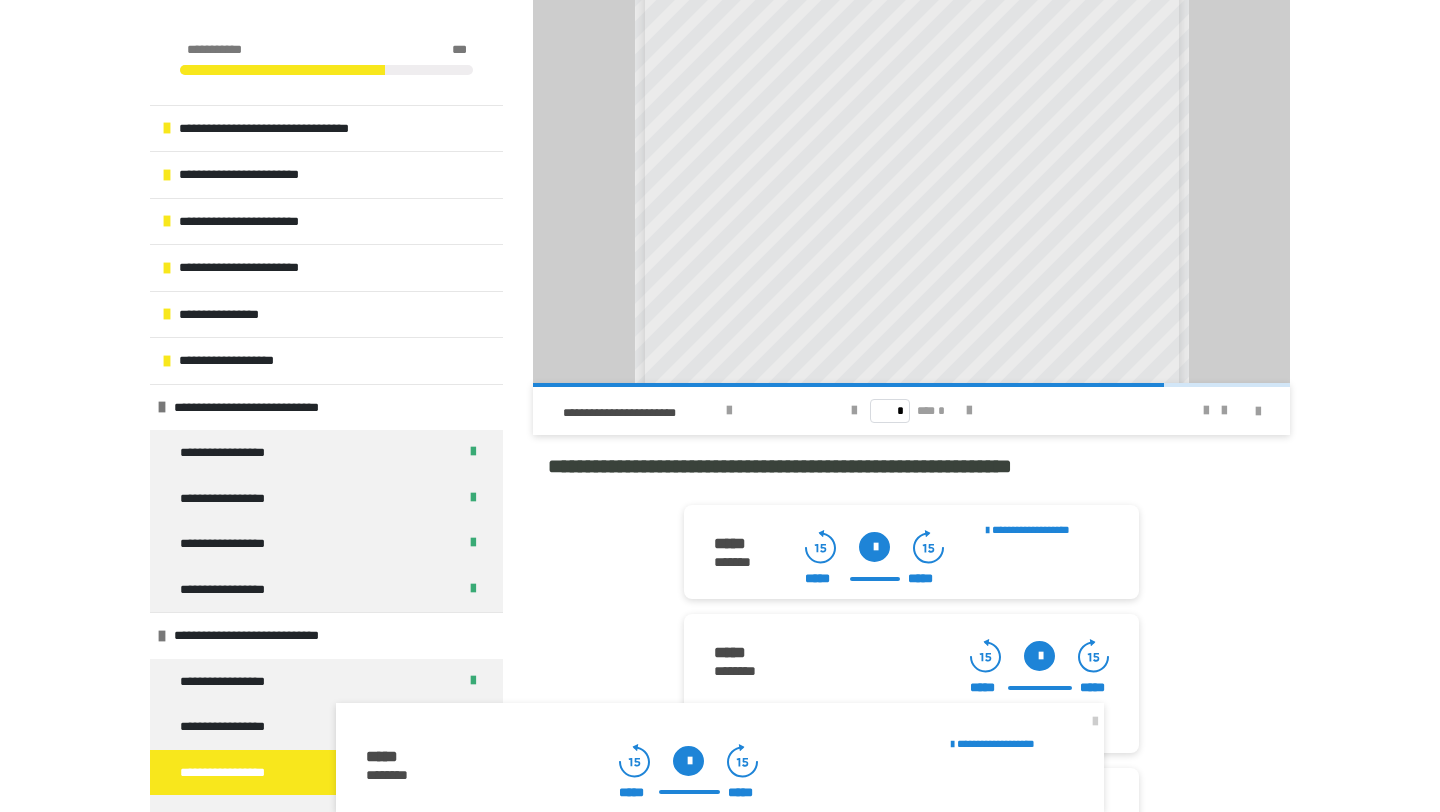 scroll, scrollTop: 1802, scrollLeft: 0, axis: vertical 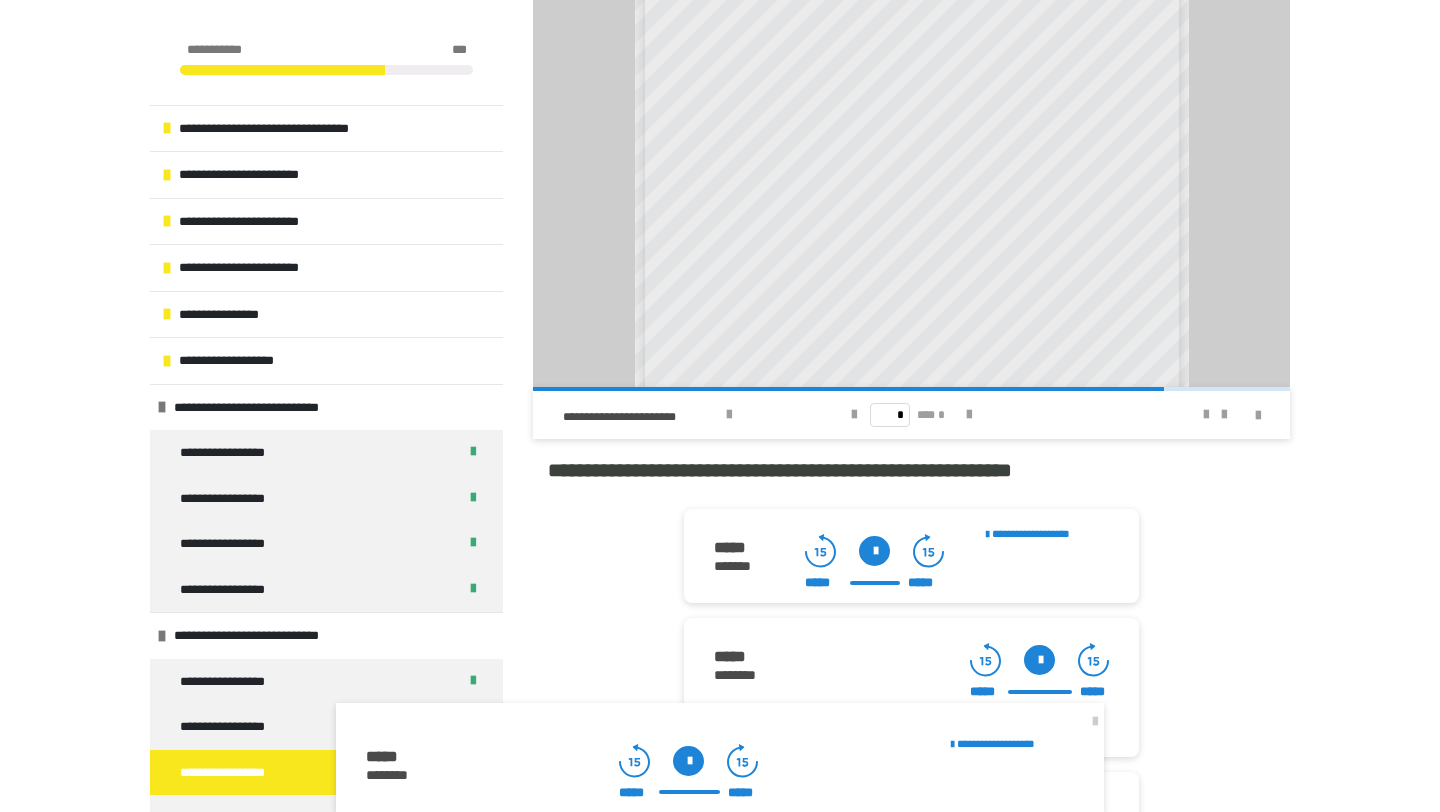 click at bounding box center (688, 761) 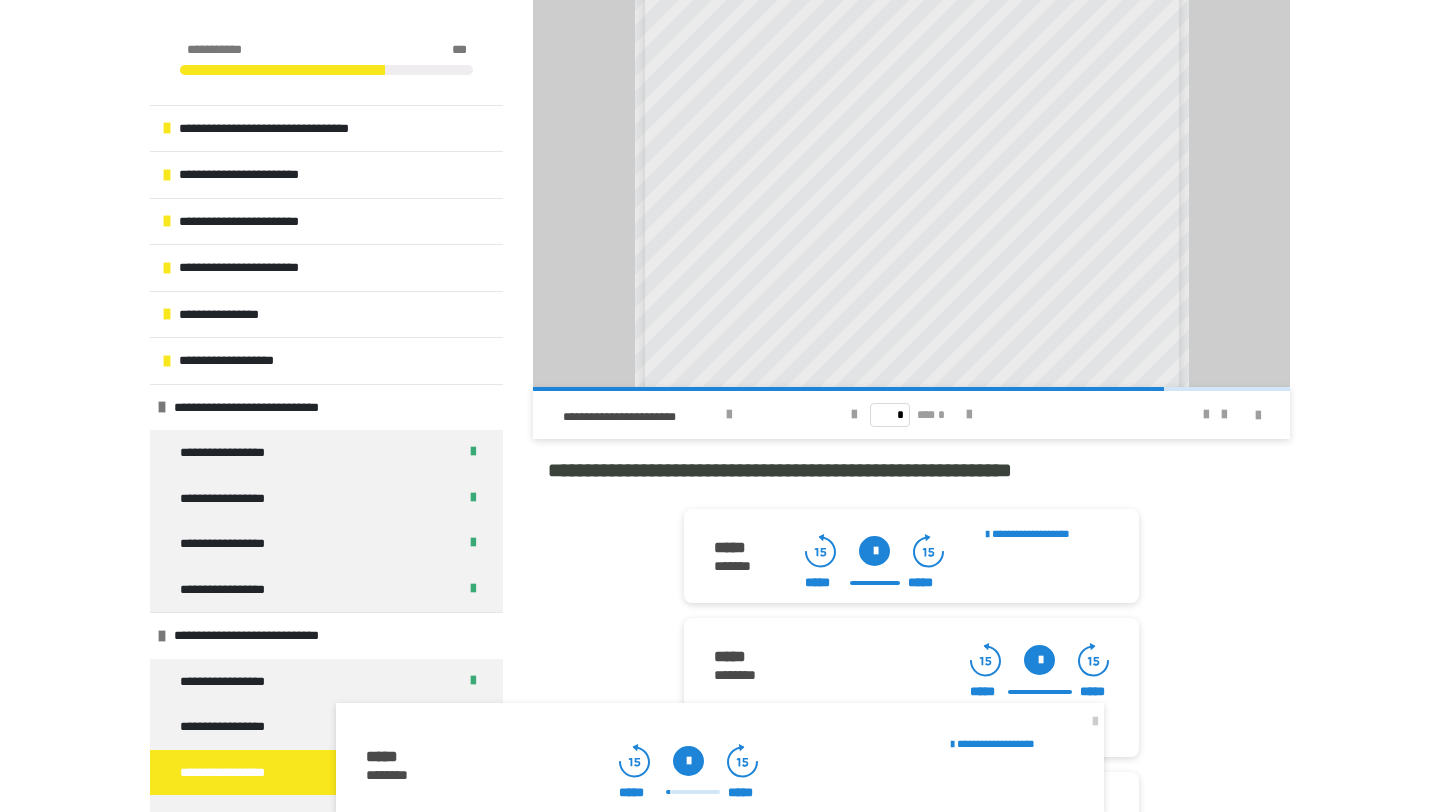 click at bounding box center (688, 761) 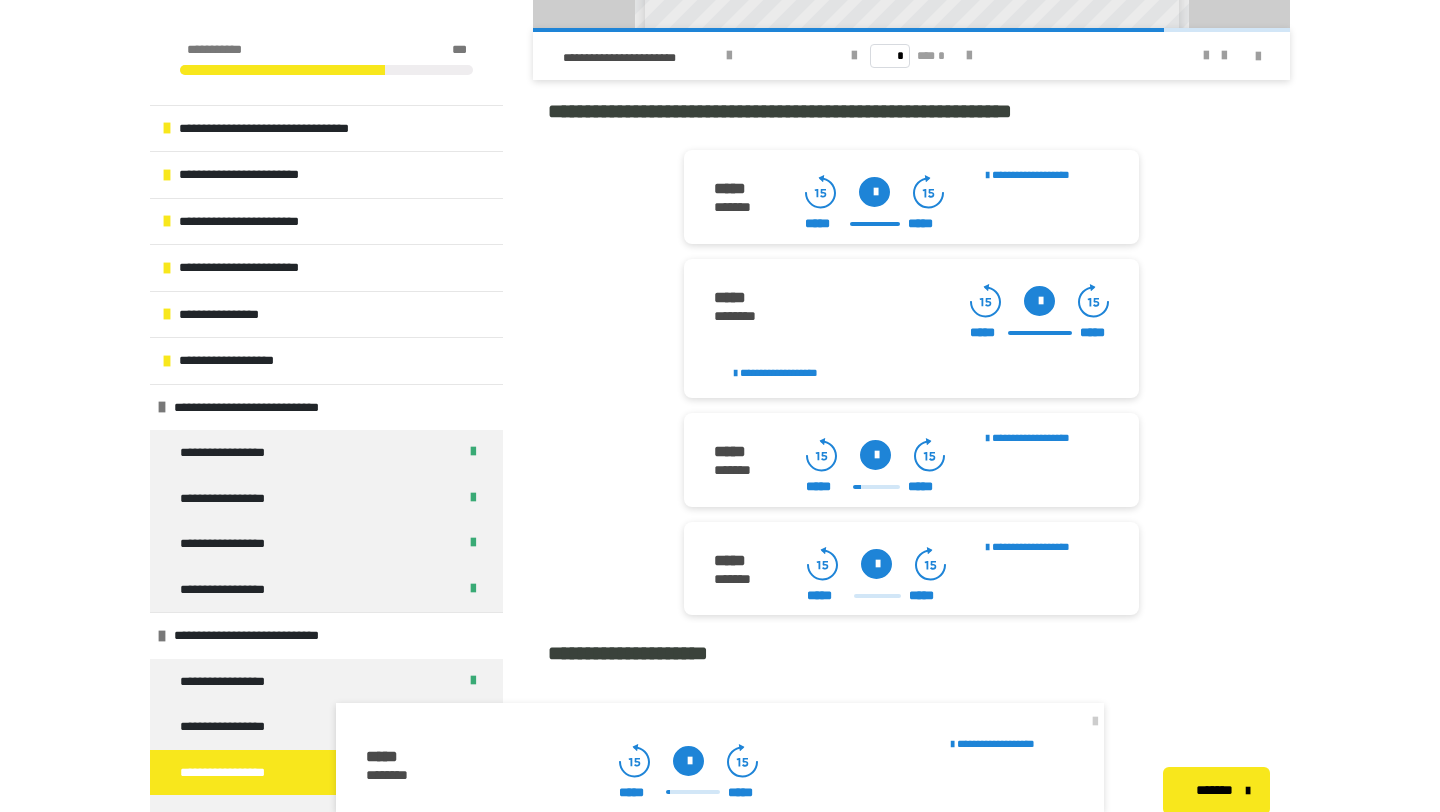 scroll, scrollTop: 2162, scrollLeft: 0, axis: vertical 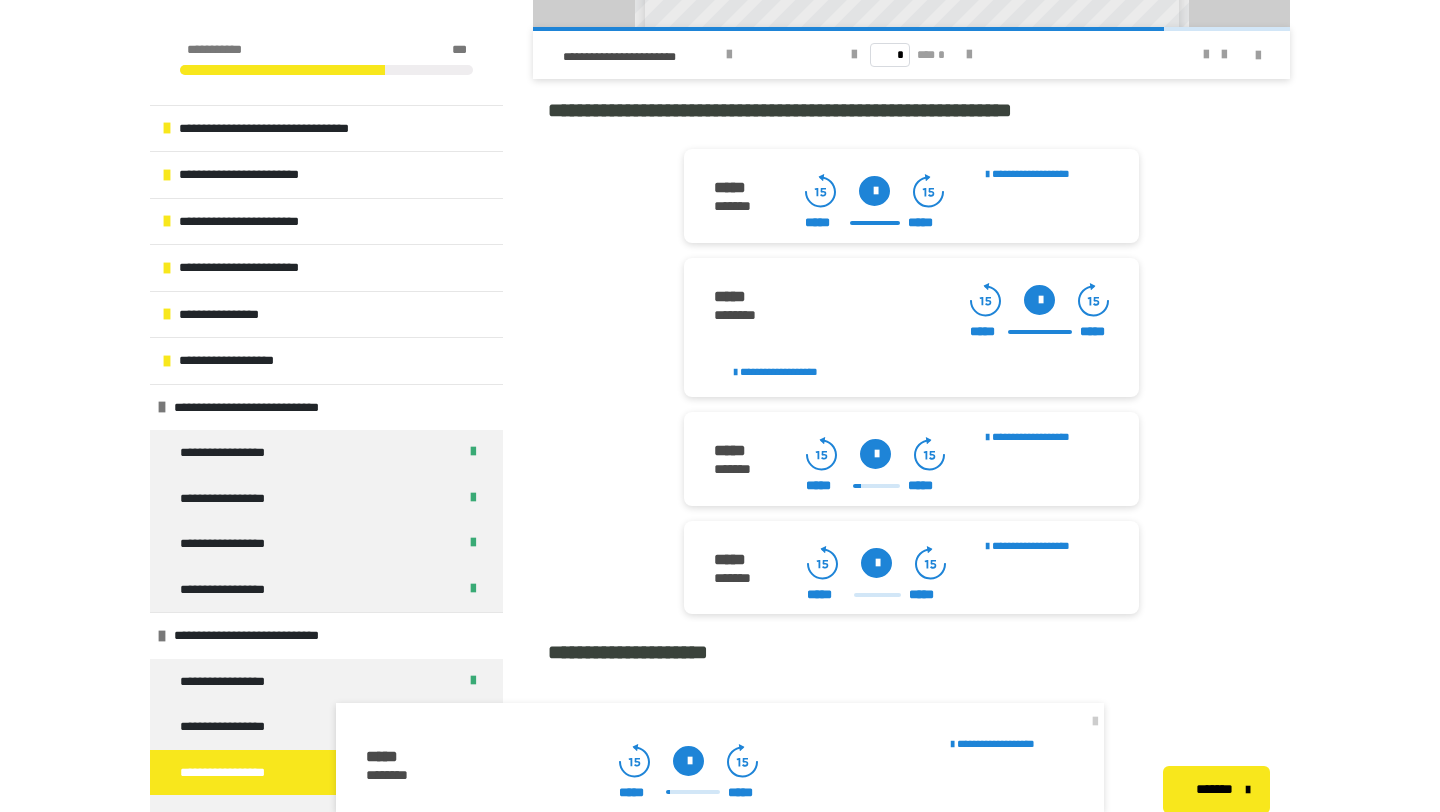 click at bounding box center [875, 454] 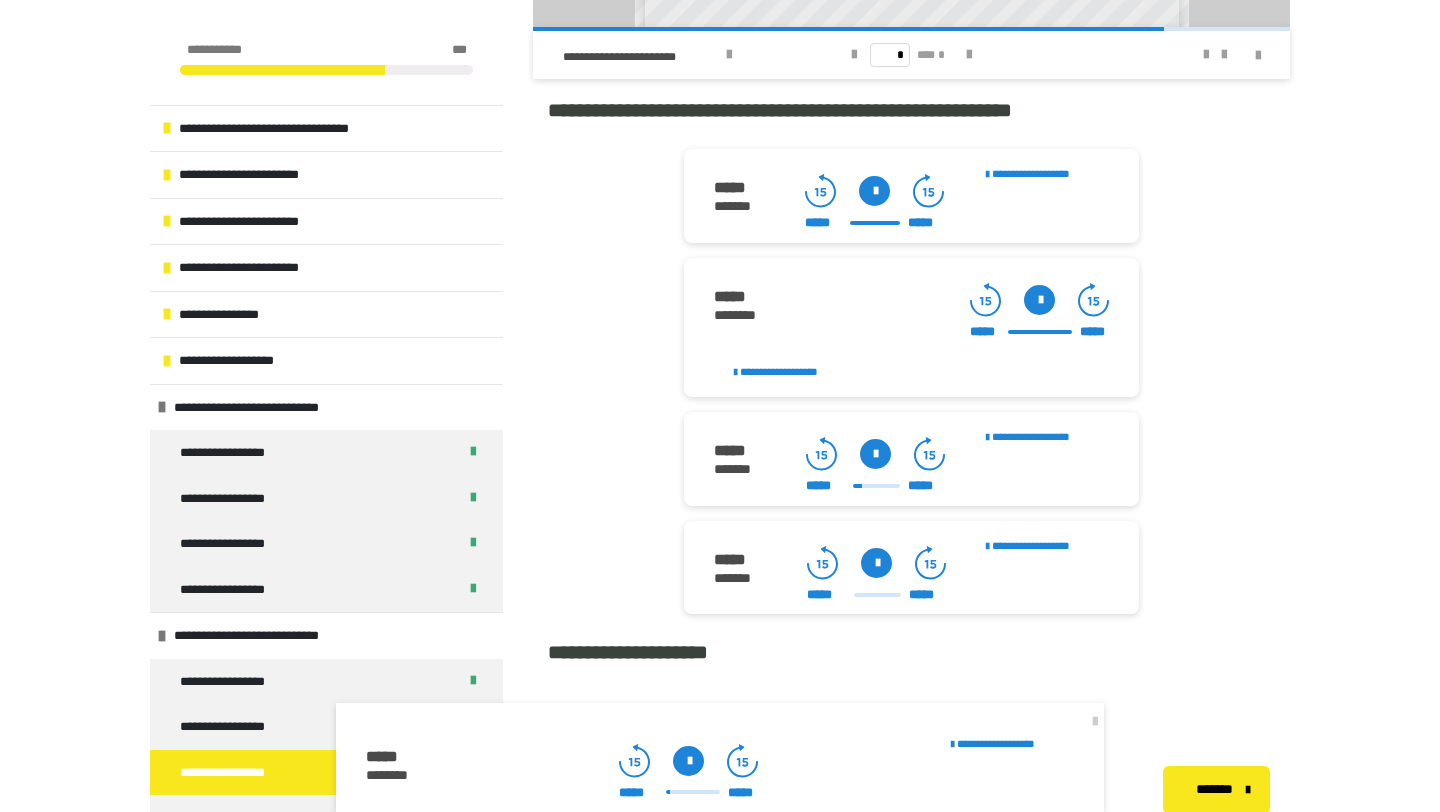 scroll, scrollTop: 1625, scrollLeft: 0, axis: vertical 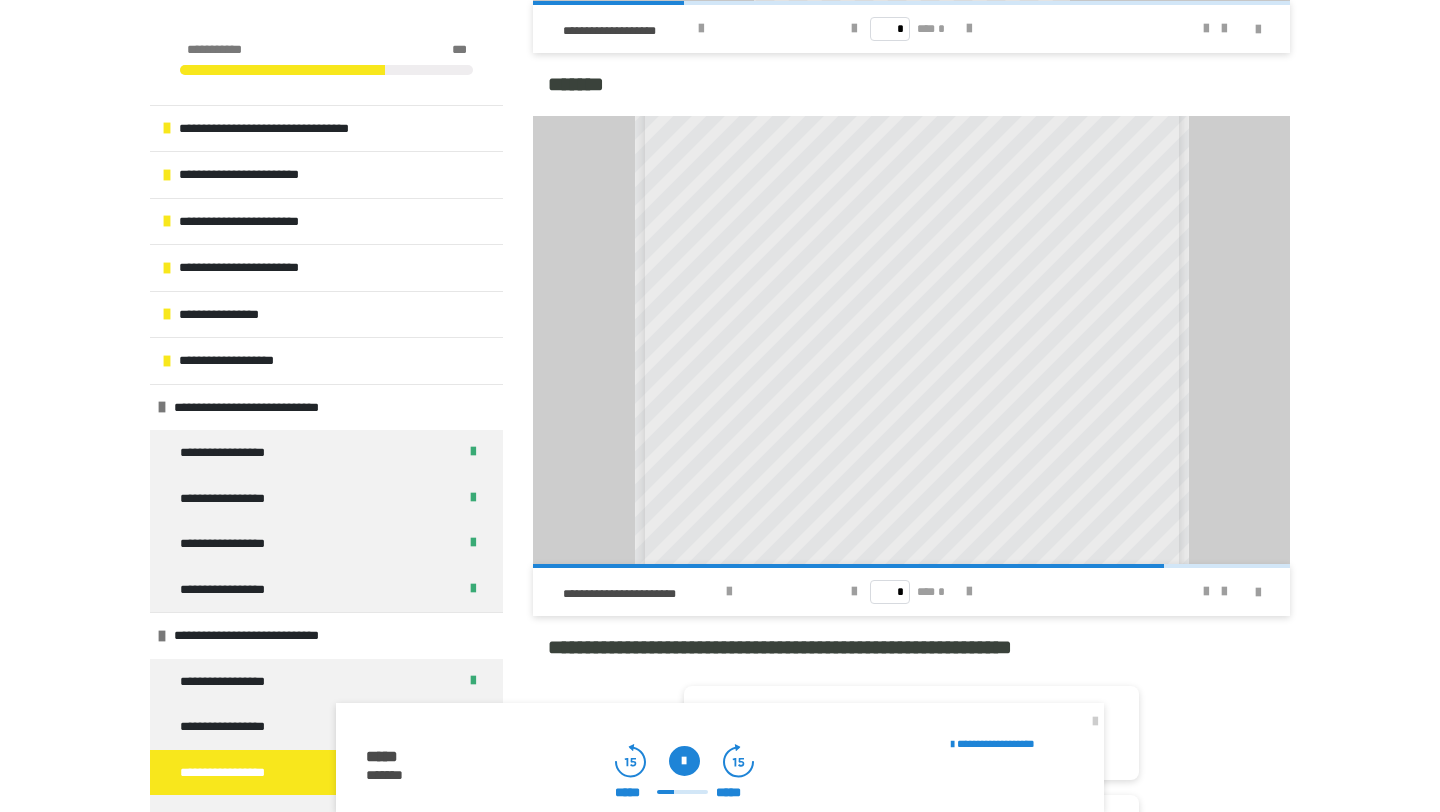 click at bounding box center [684, 761] 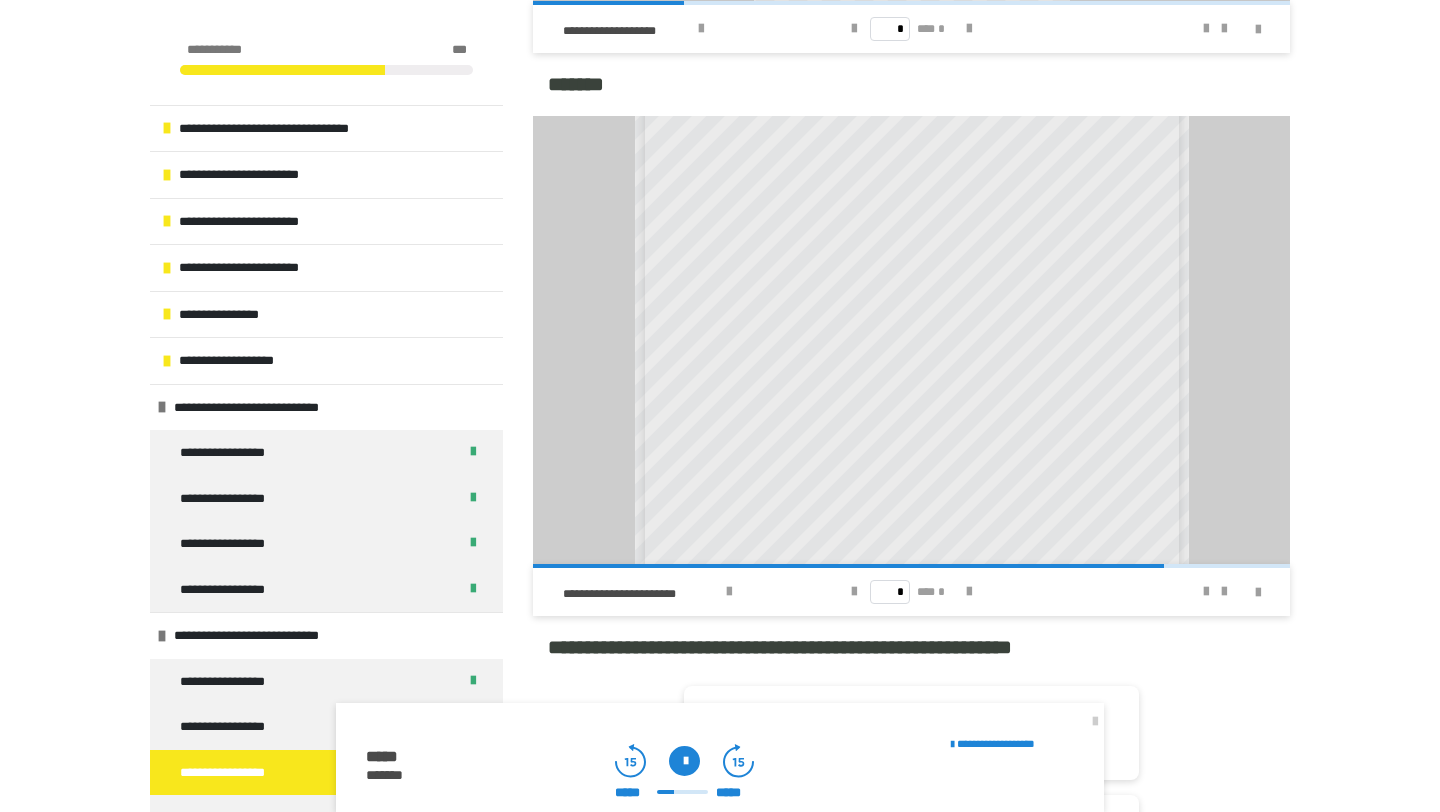 scroll, scrollTop: 140, scrollLeft: 0, axis: vertical 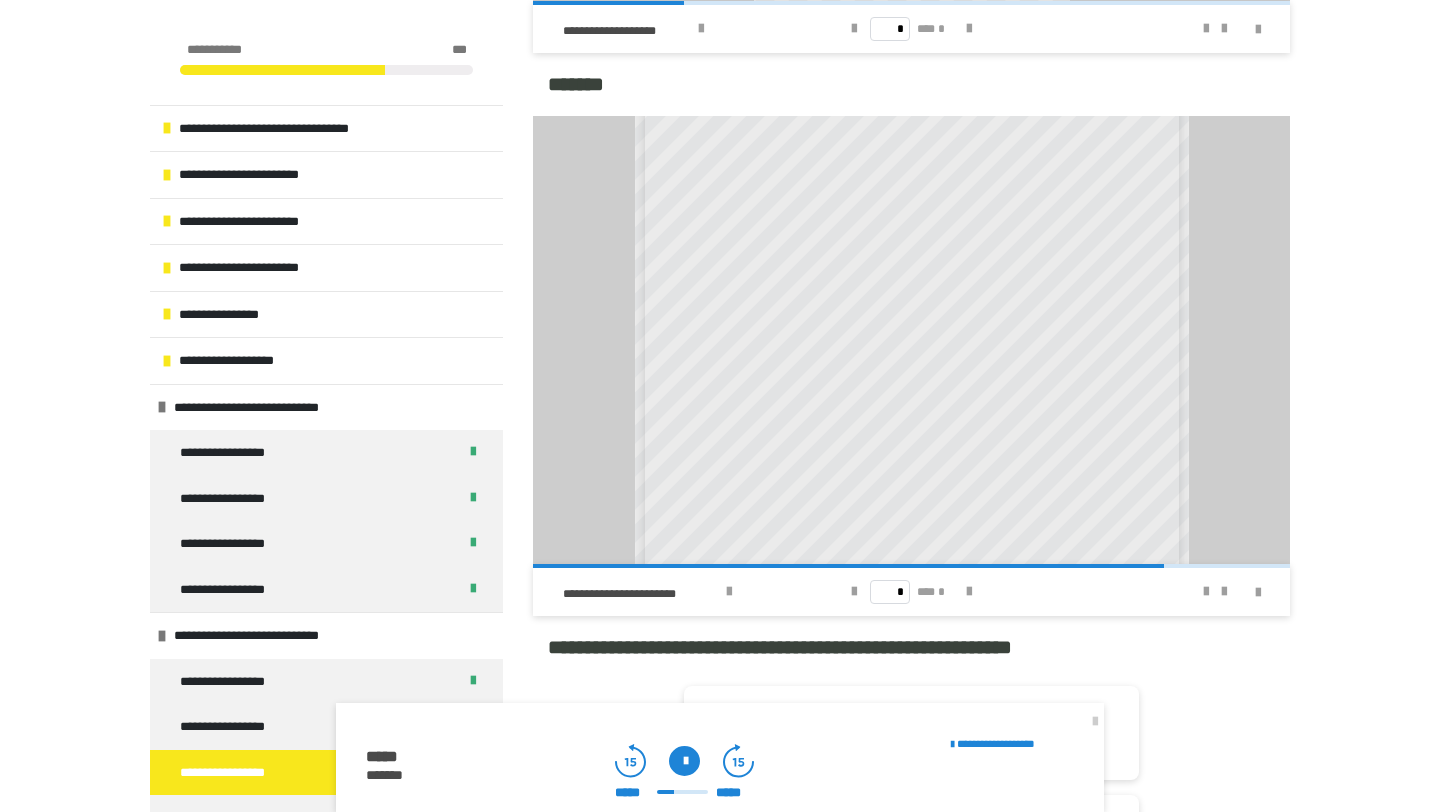 click at bounding box center [684, 761] 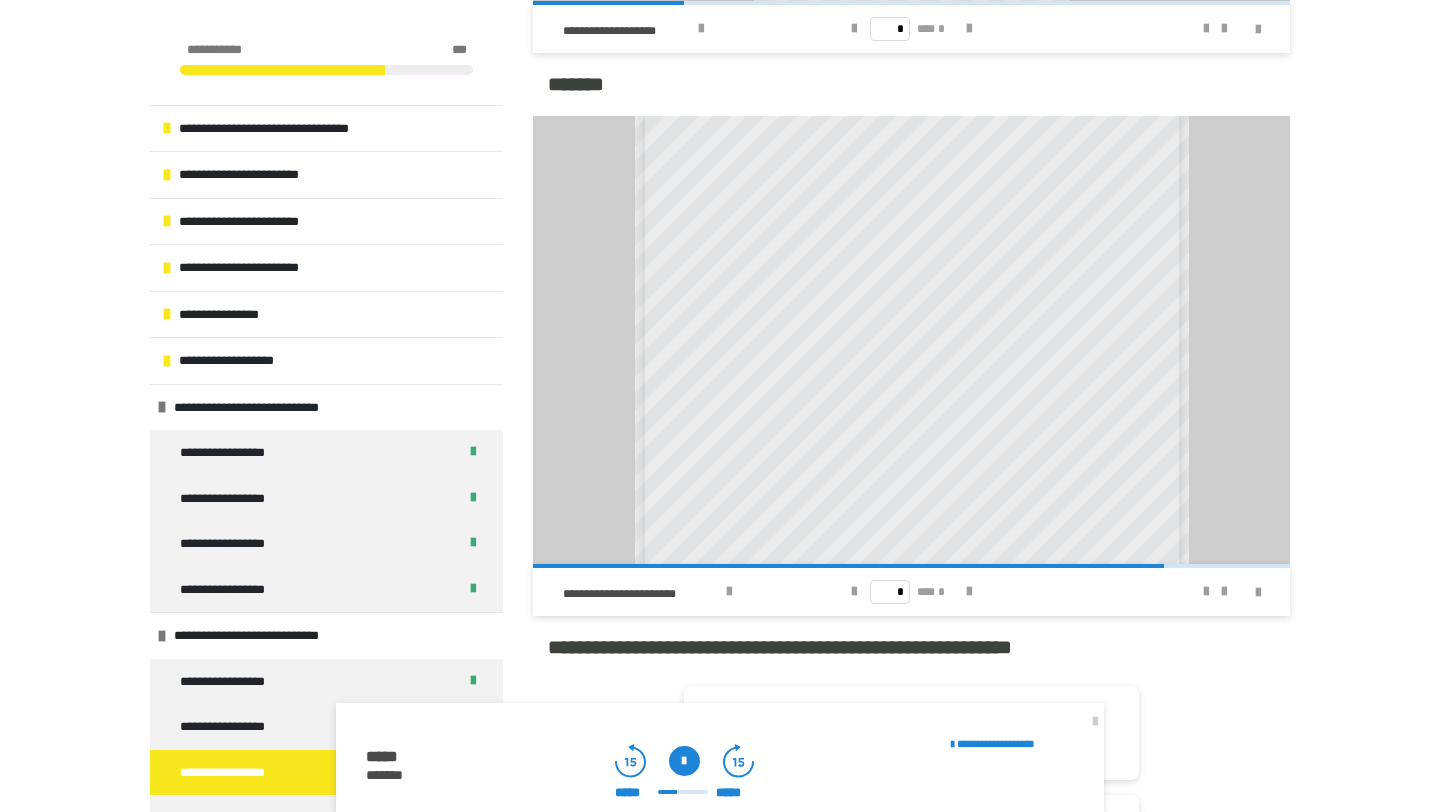click at bounding box center [684, 761] 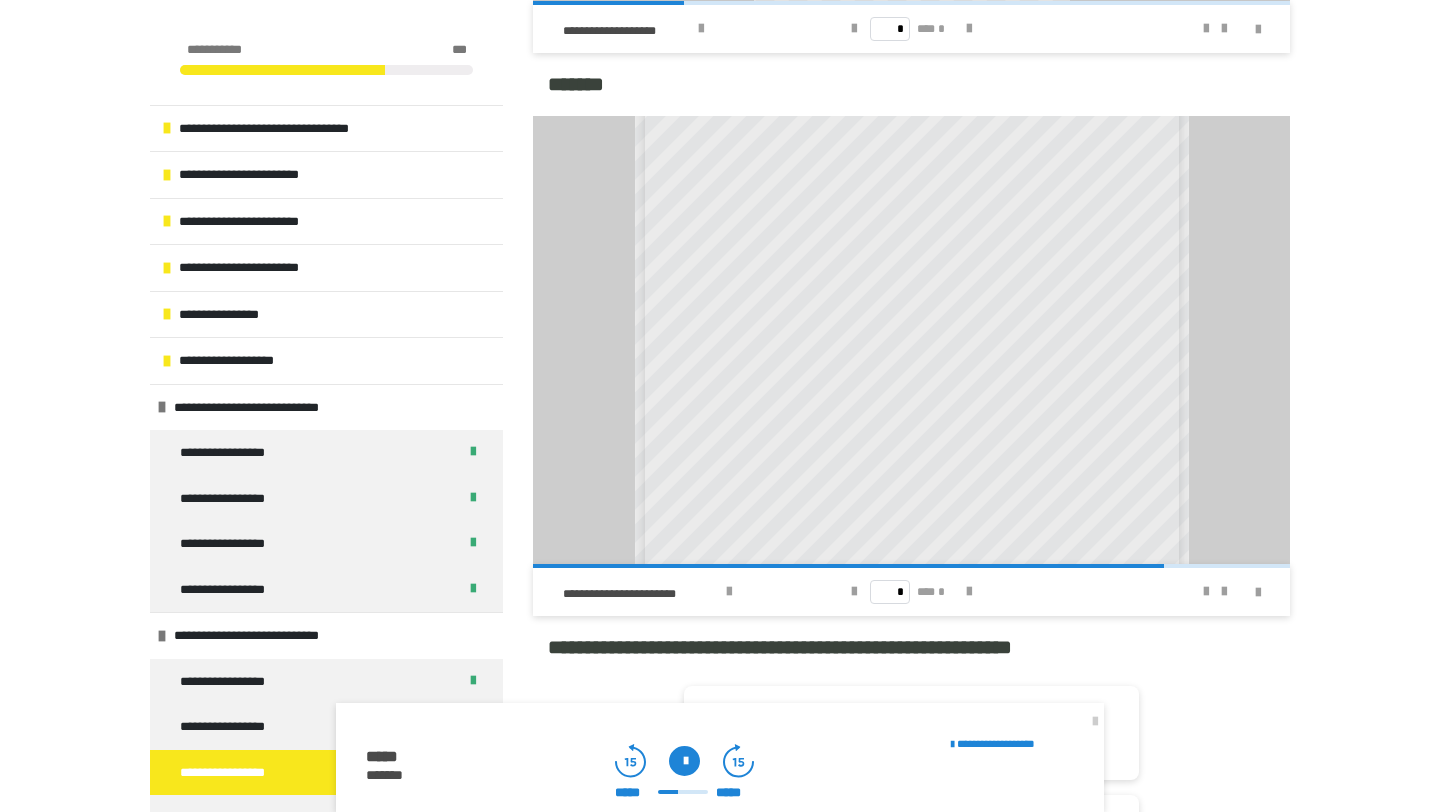 click at bounding box center (684, 761) 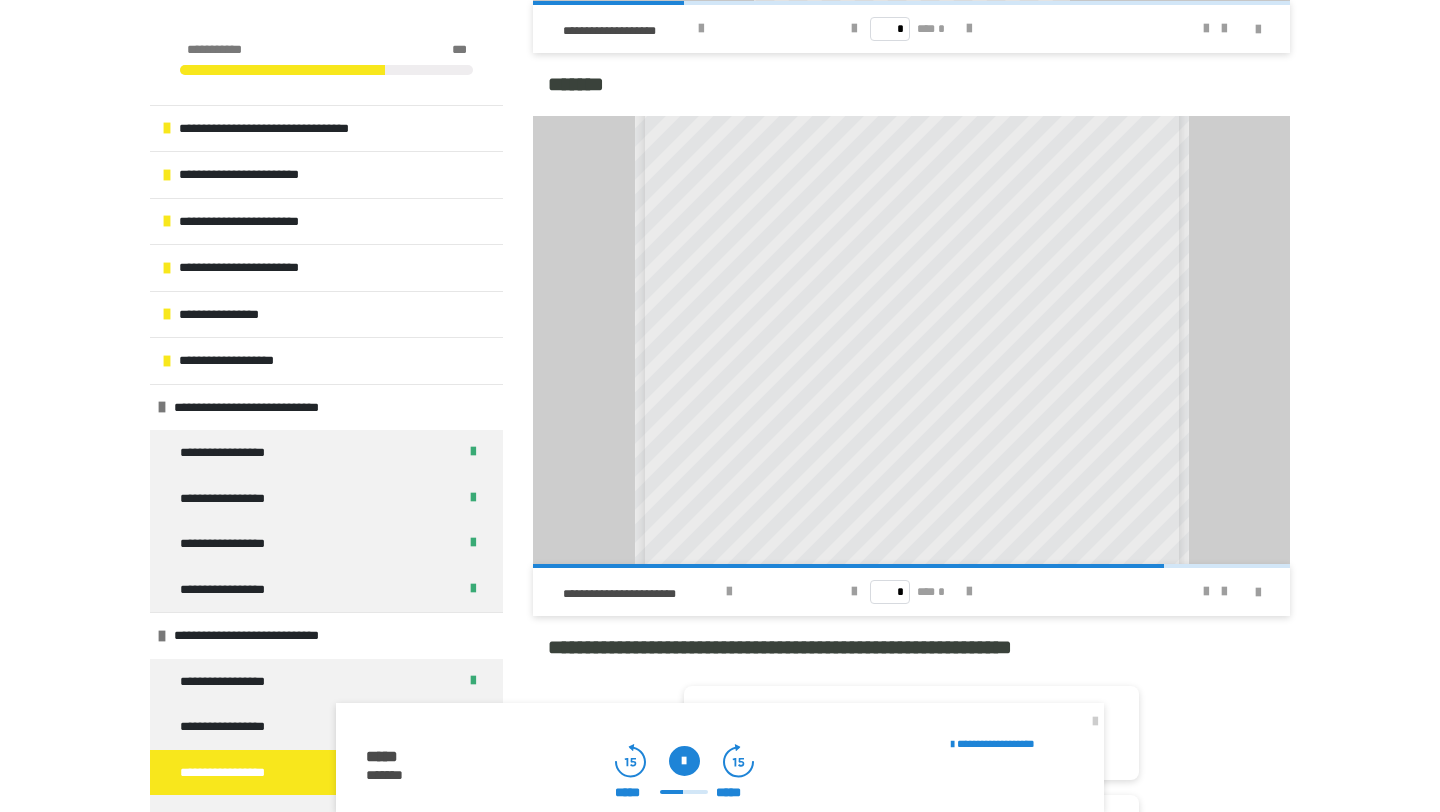 click at bounding box center [684, 761] 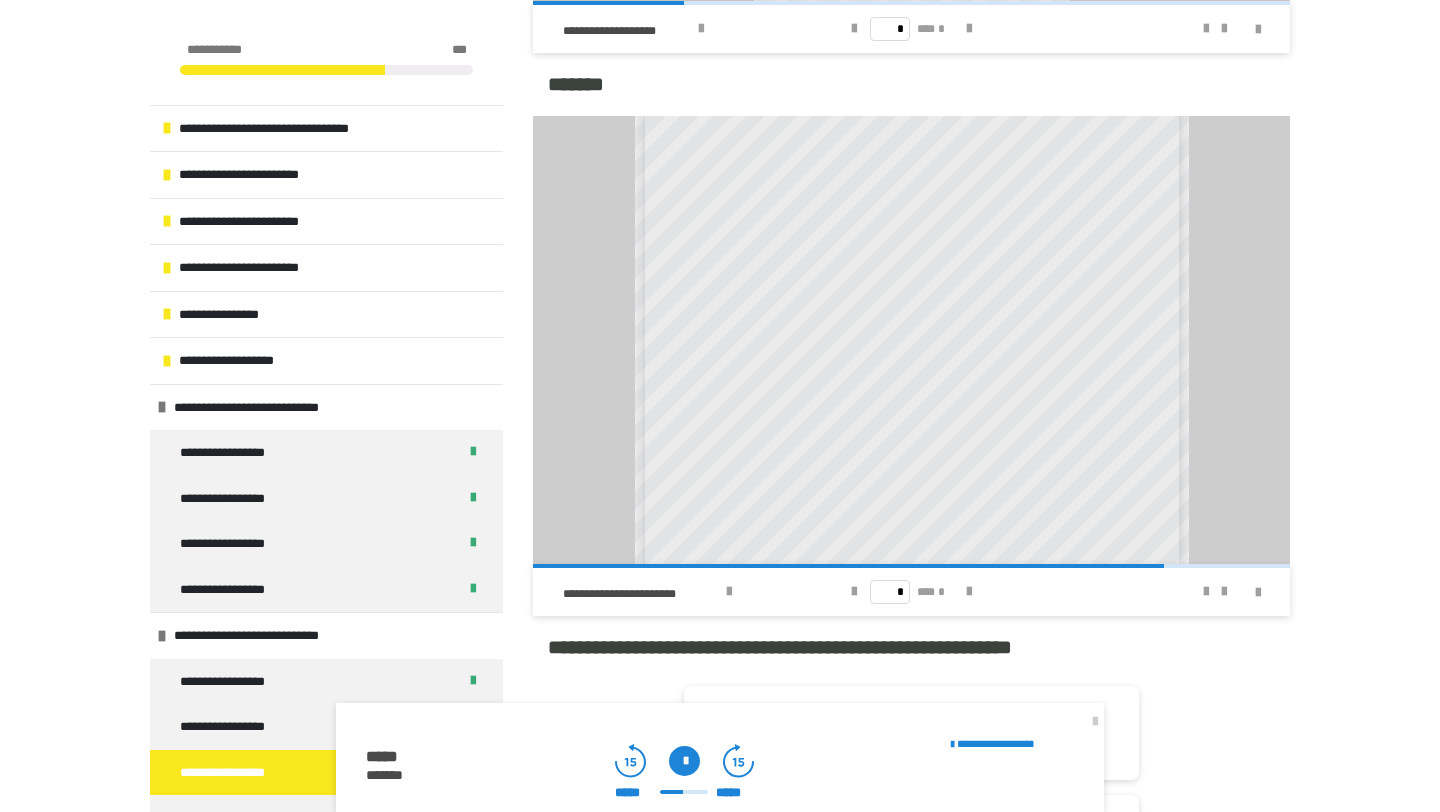 click at bounding box center [684, 761] 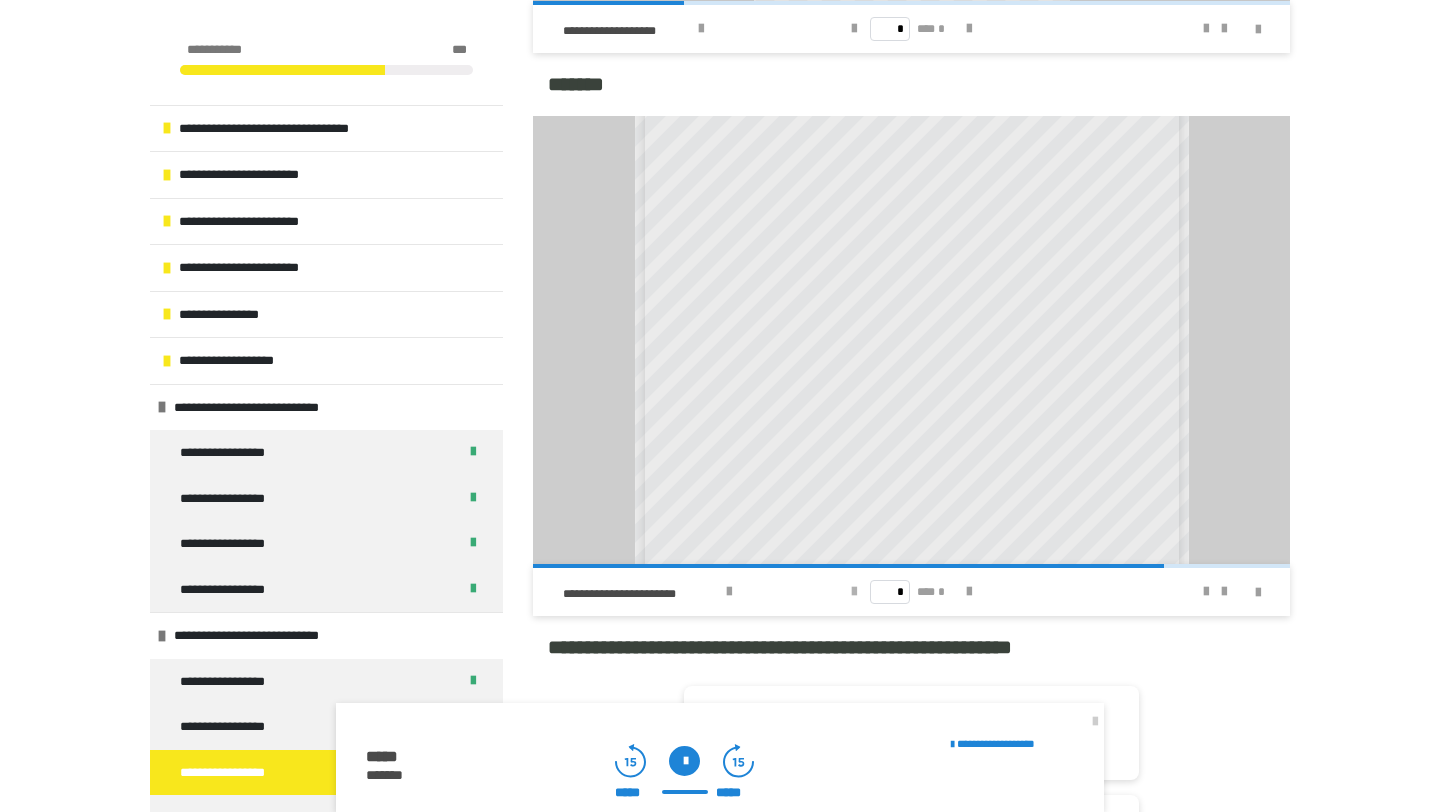 click at bounding box center (854, 592) 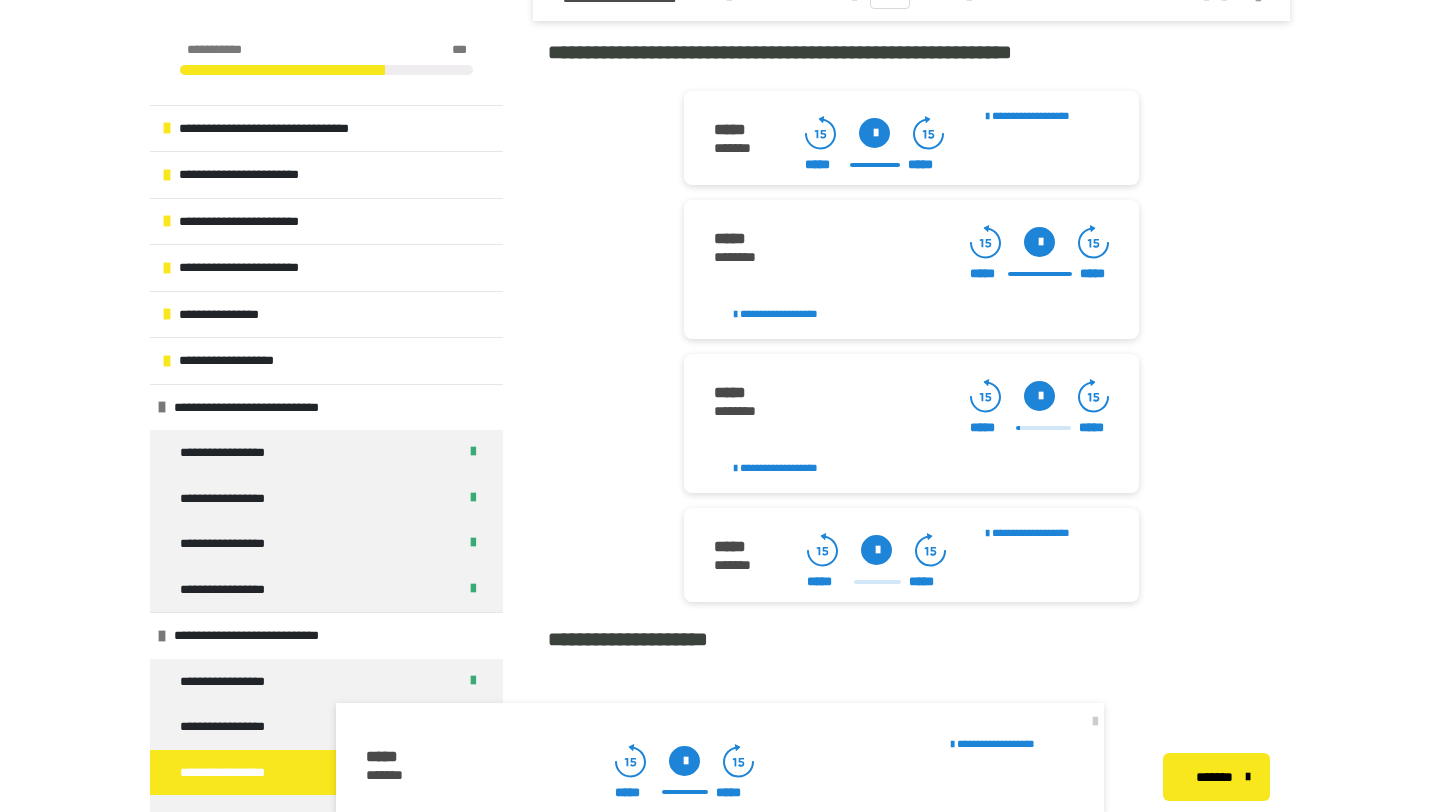 scroll, scrollTop: 2222, scrollLeft: 0, axis: vertical 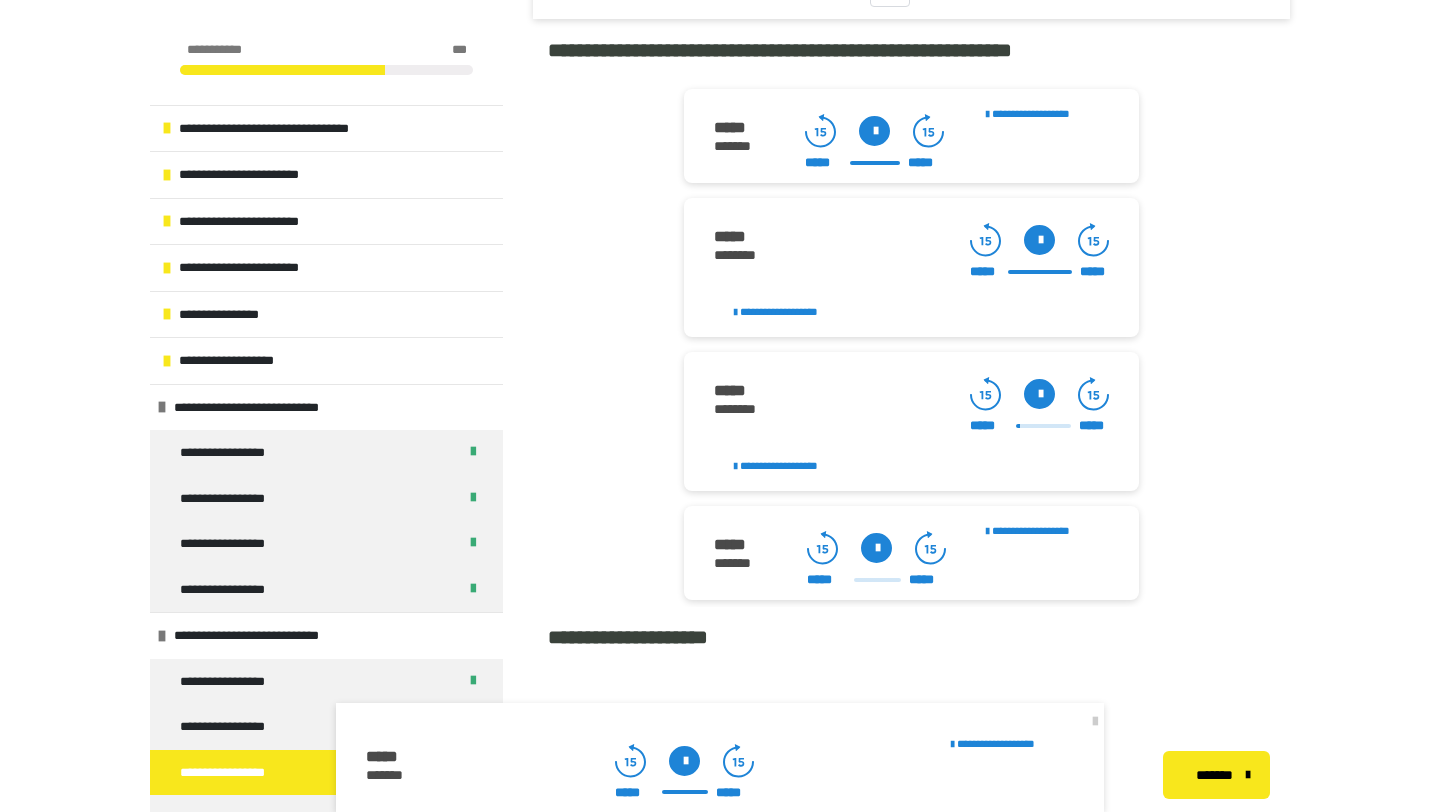 click at bounding box center (1039, 394) 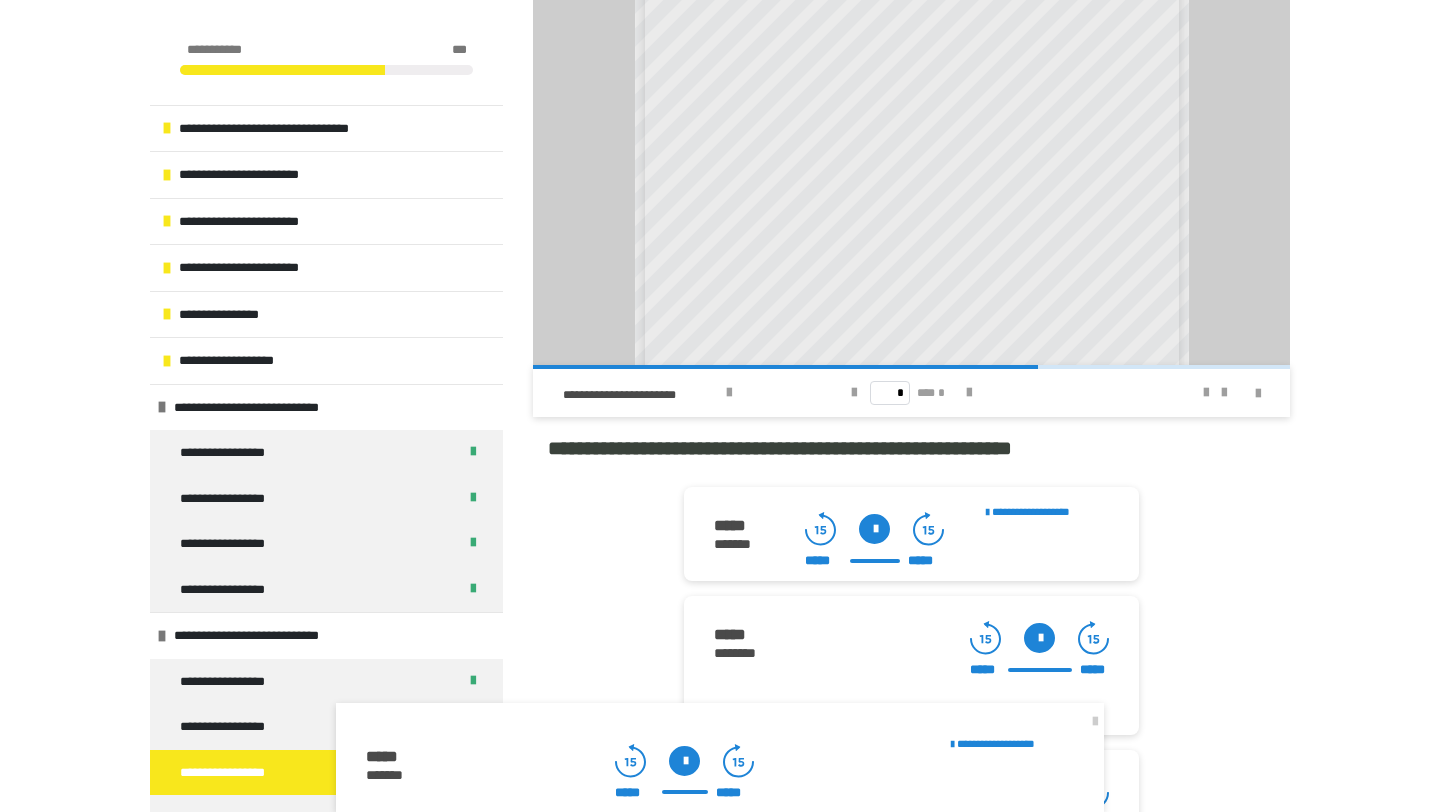 scroll, scrollTop: 1823, scrollLeft: 0, axis: vertical 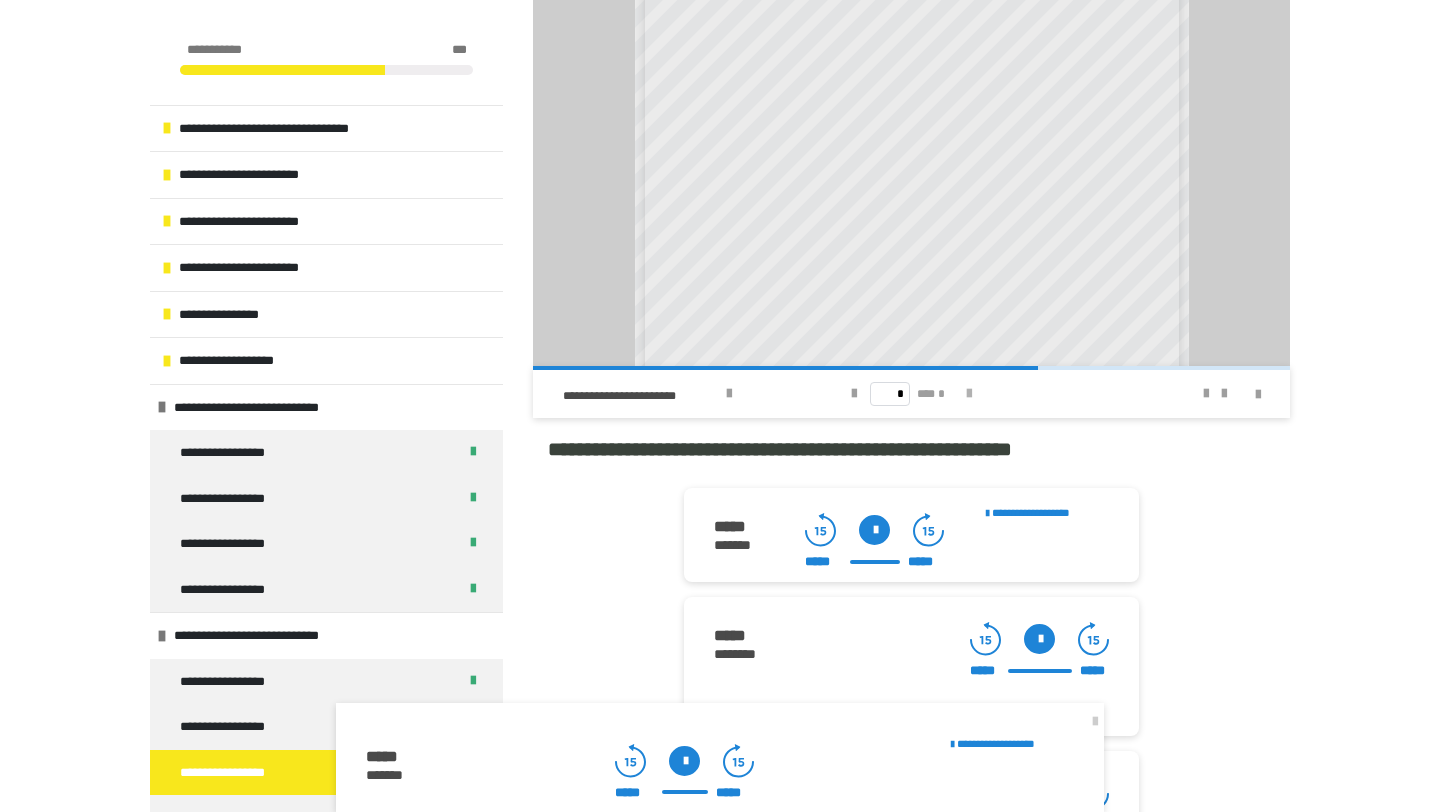 click at bounding box center (969, 394) 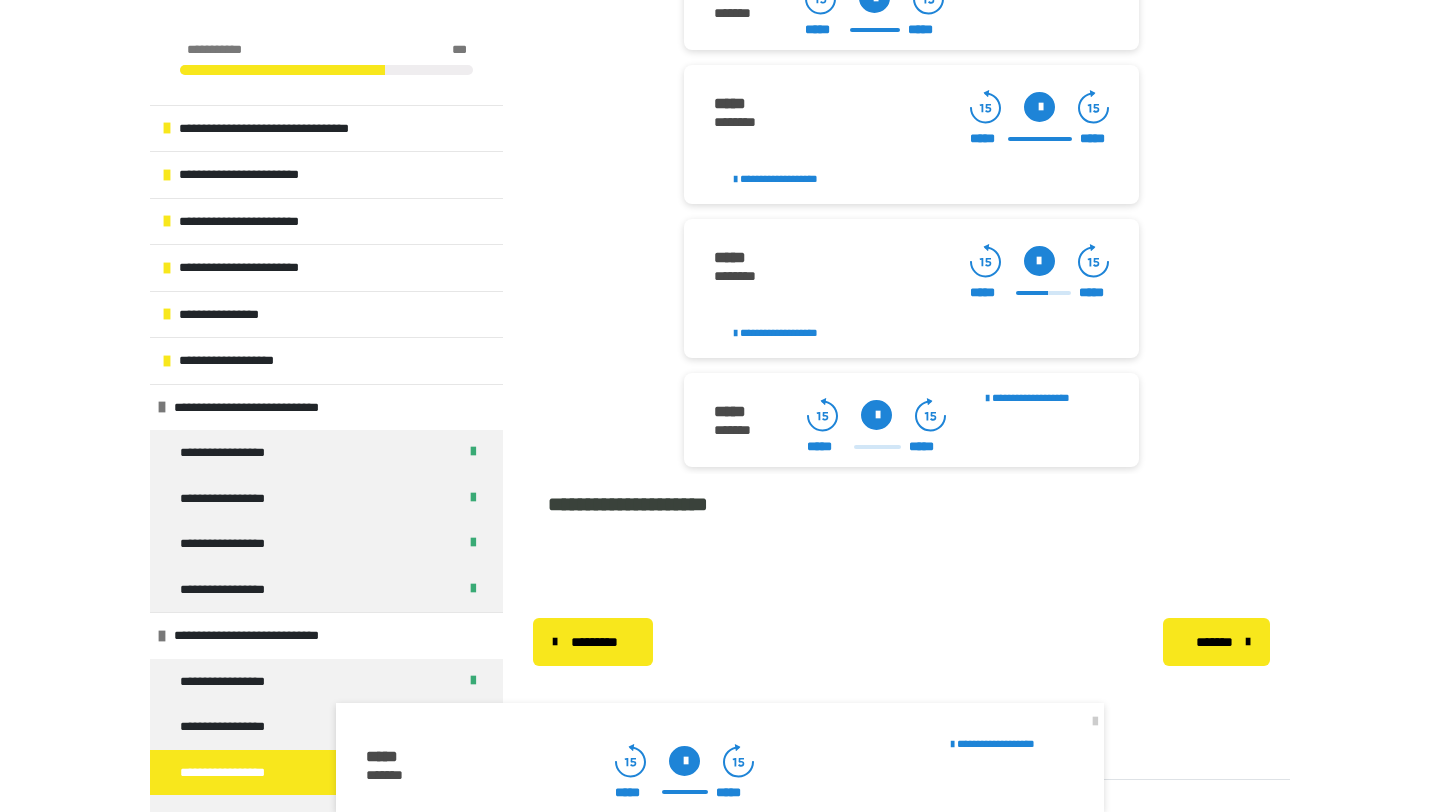 scroll, scrollTop: 2382, scrollLeft: 0, axis: vertical 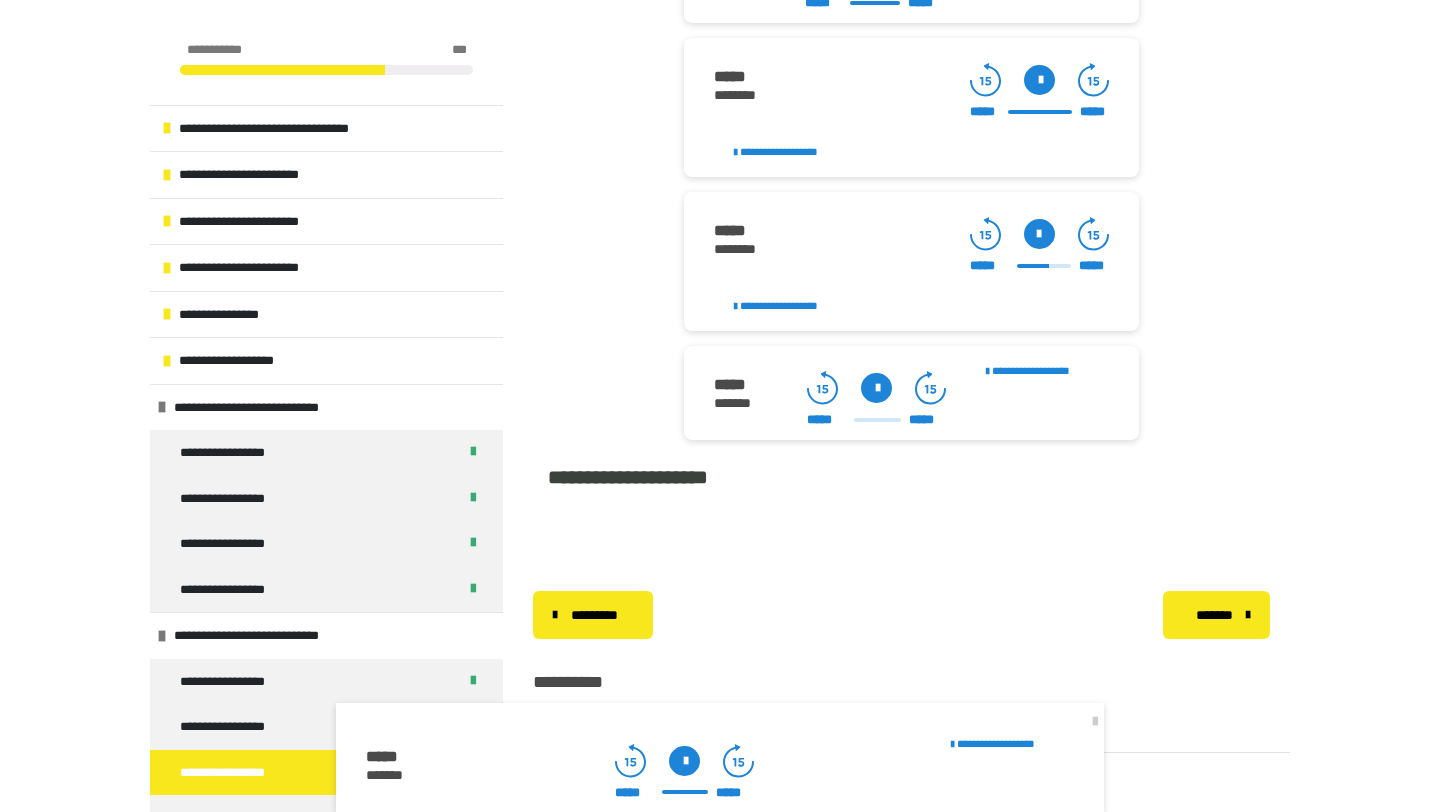 click at bounding box center [876, 388] 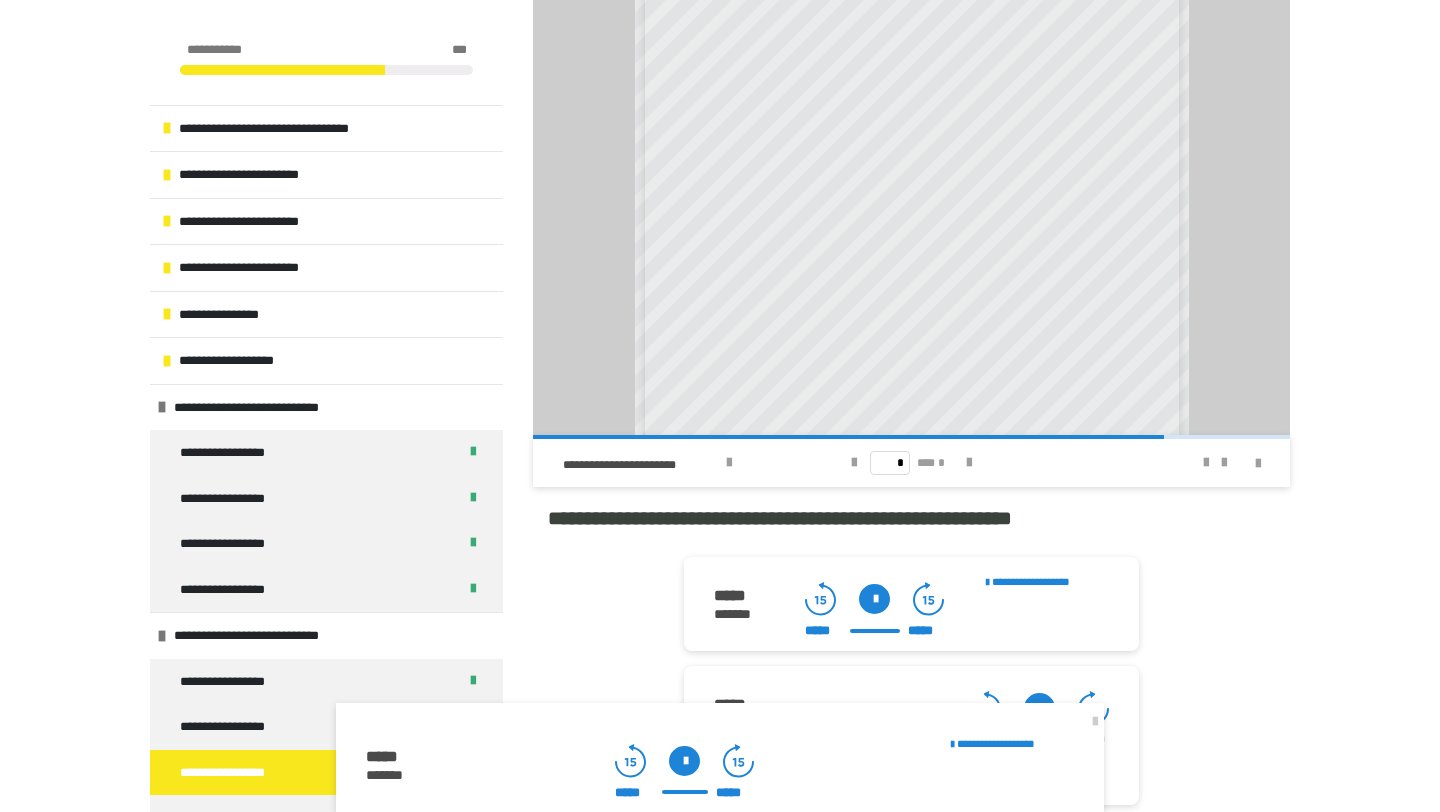 scroll, scrollTop: 1603, scrollLeft: 0, axis: vertical 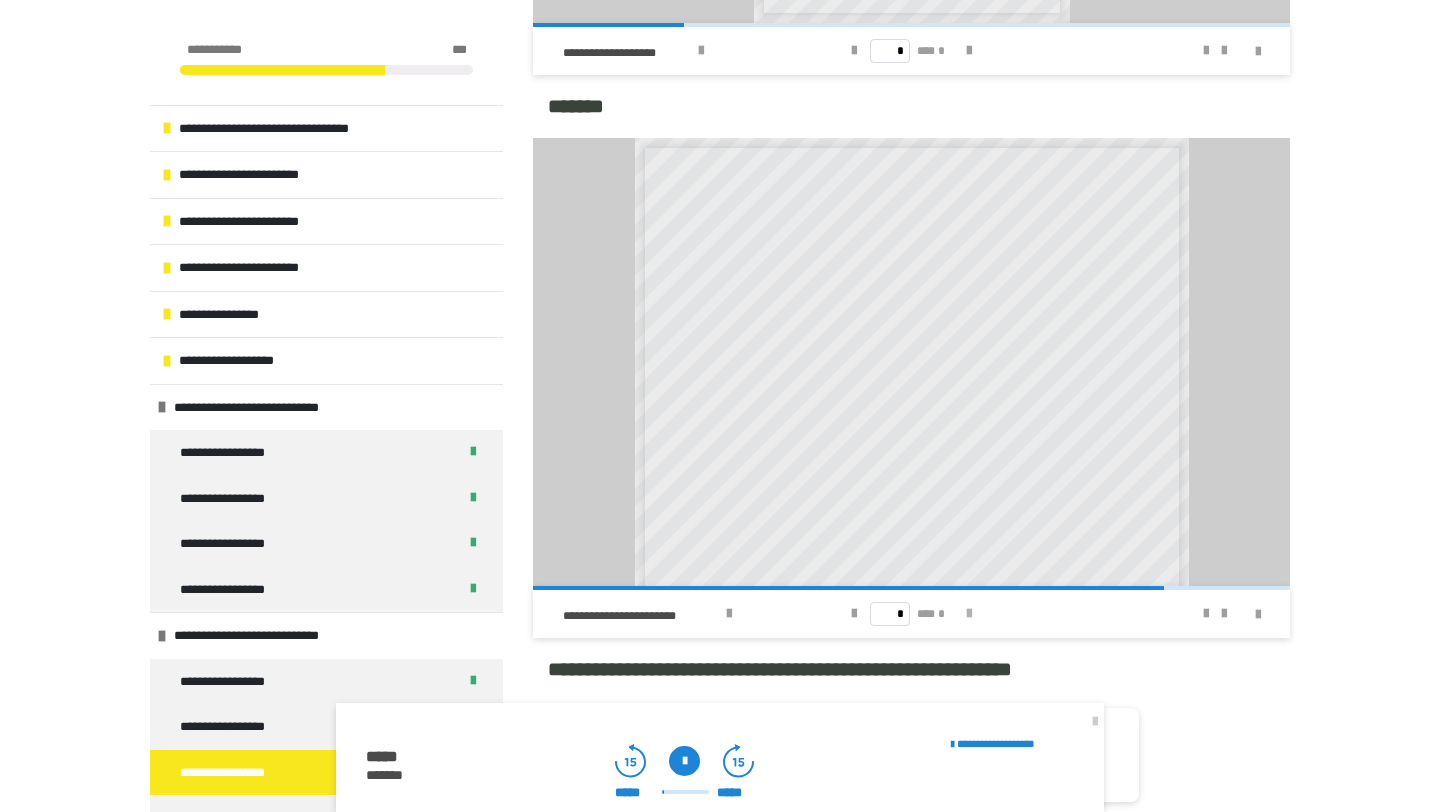 click at bounding box center [969, 614] 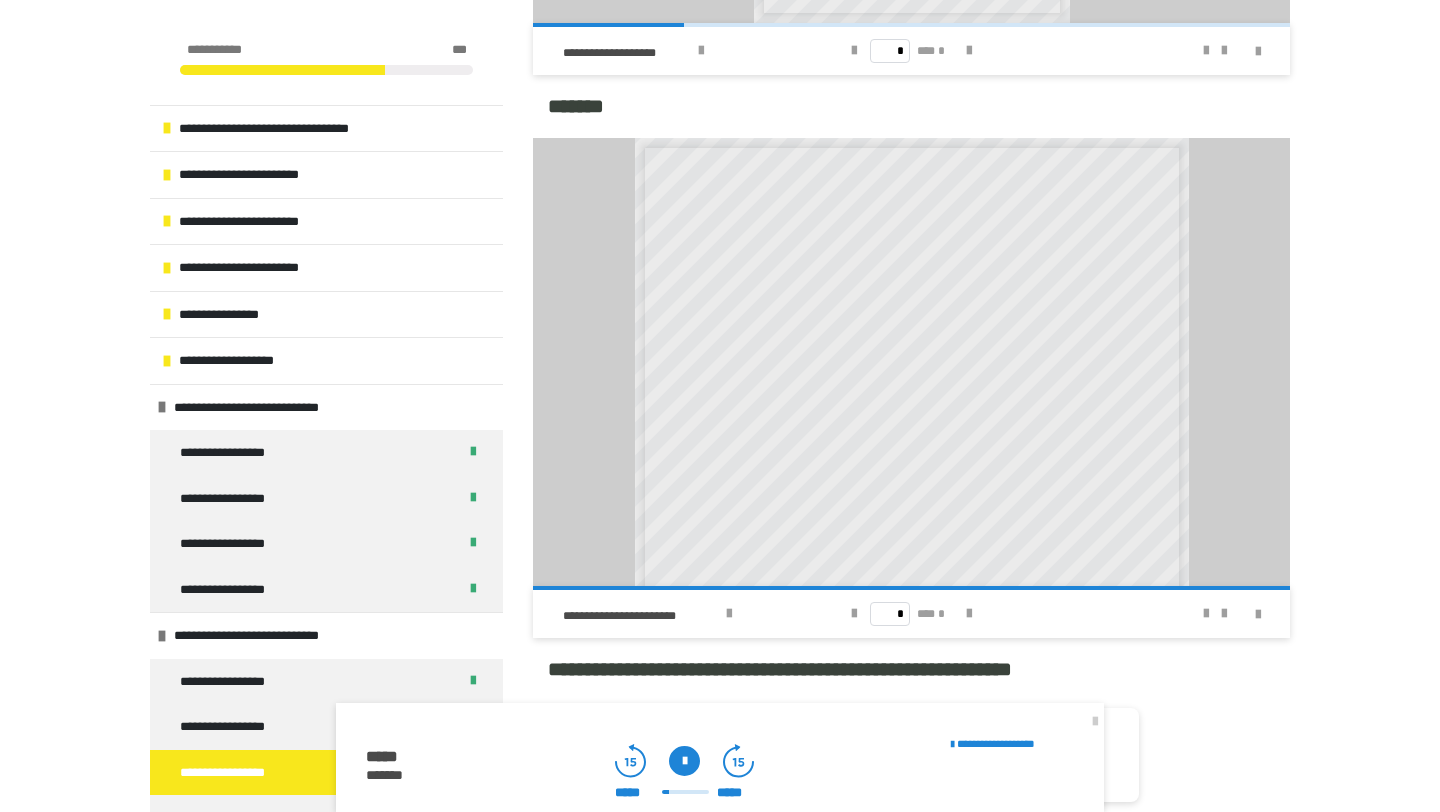 click at bounding box center (684, 761) 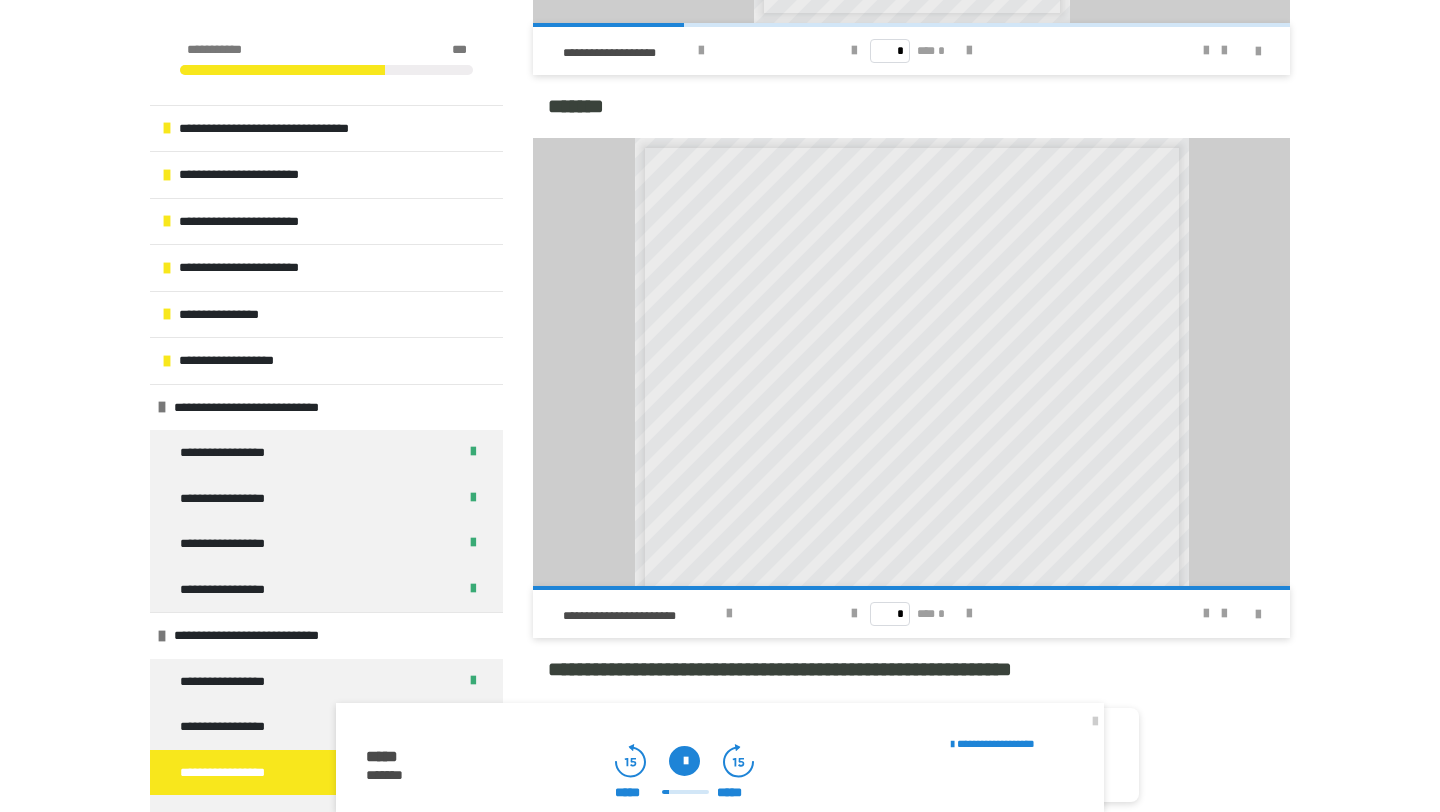 click at bounding box center (684, 761) 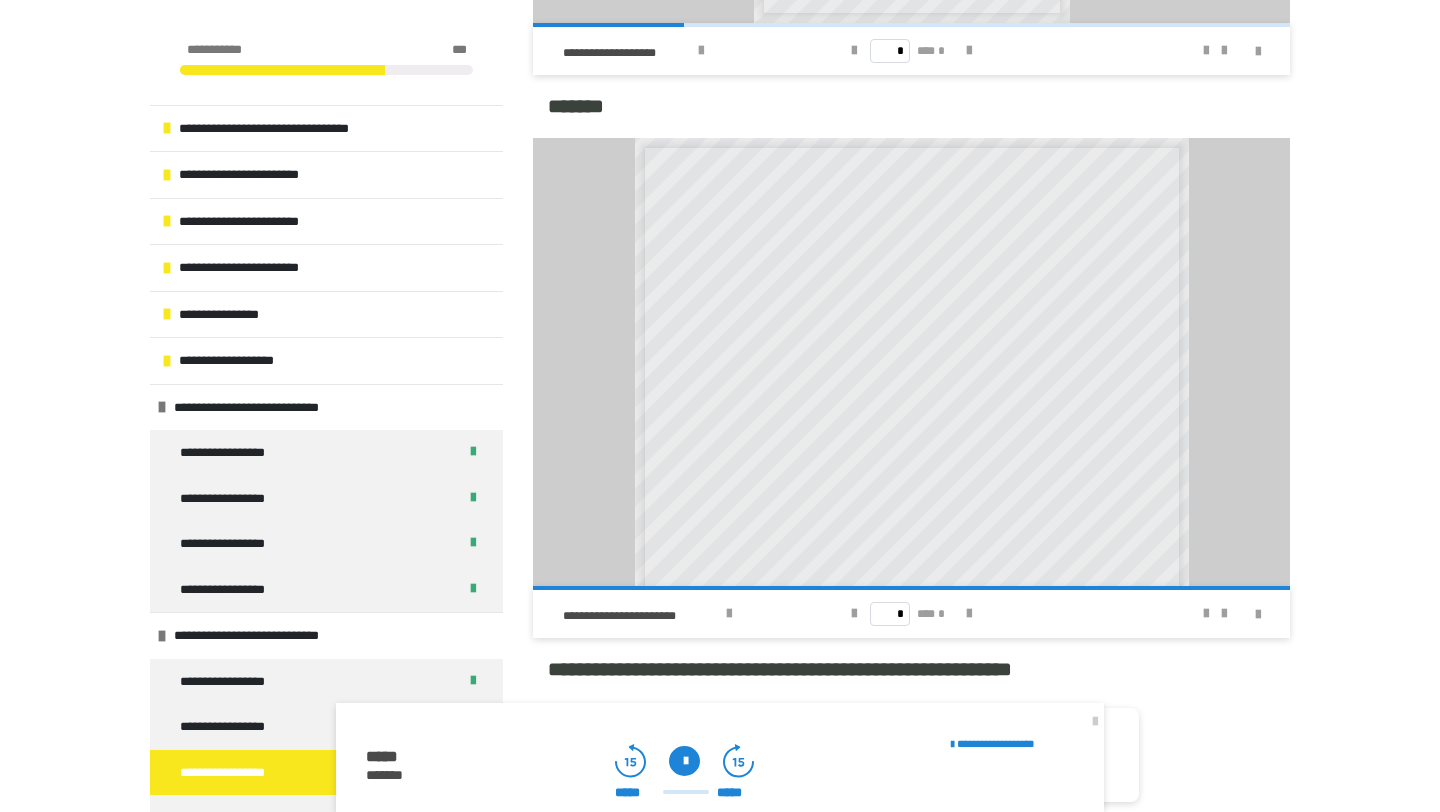 click at bounding box center (684, 761) 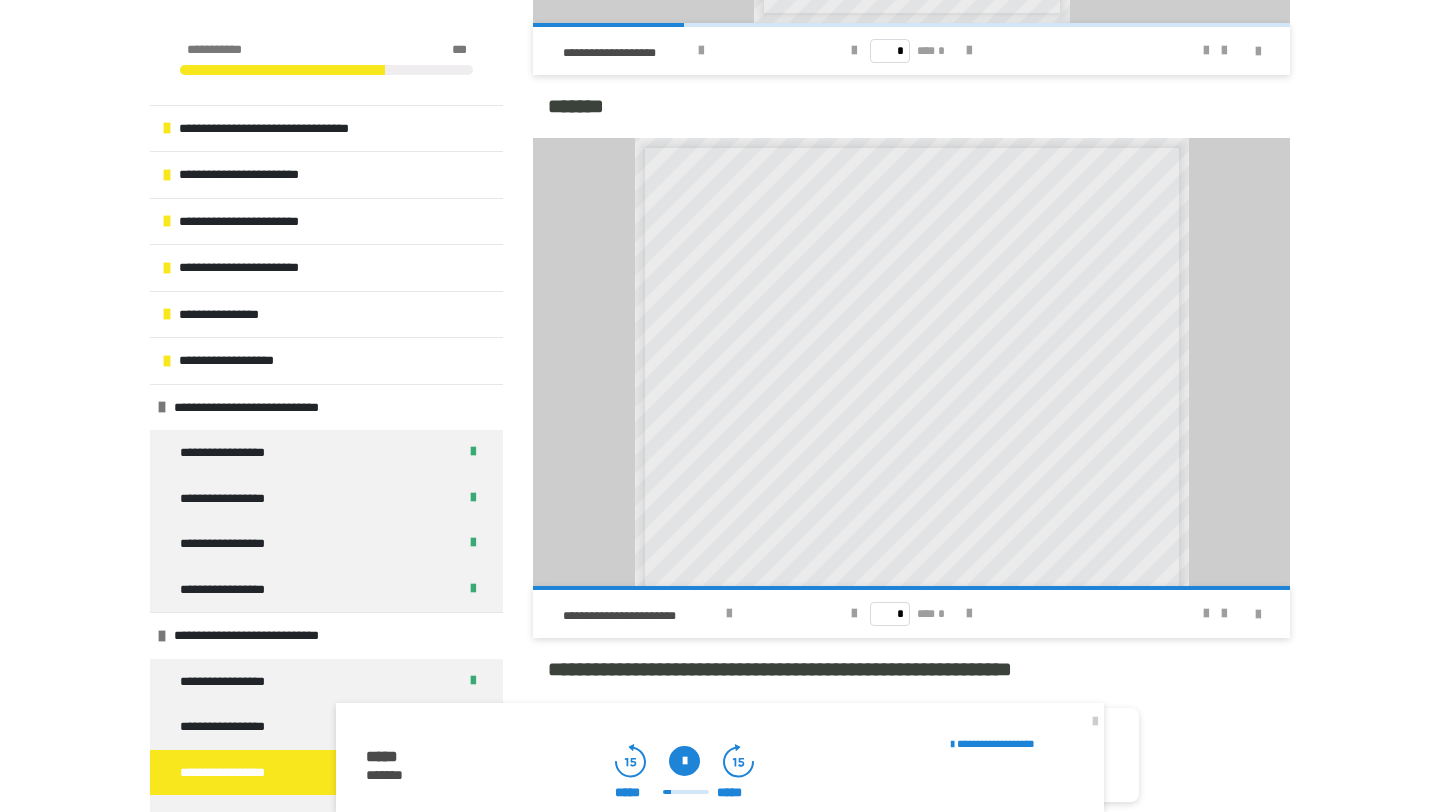 click 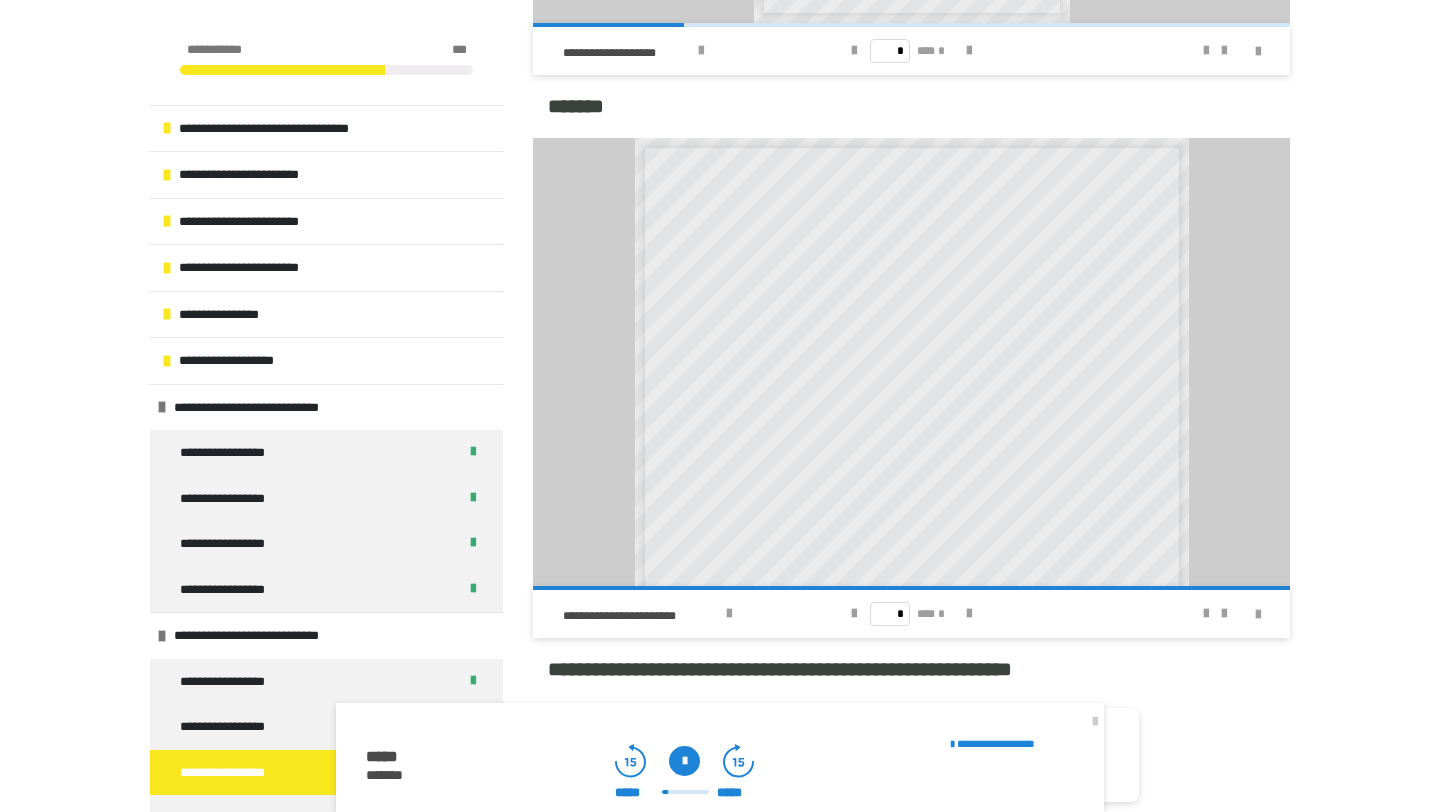 click at bounding box center (684, 761) 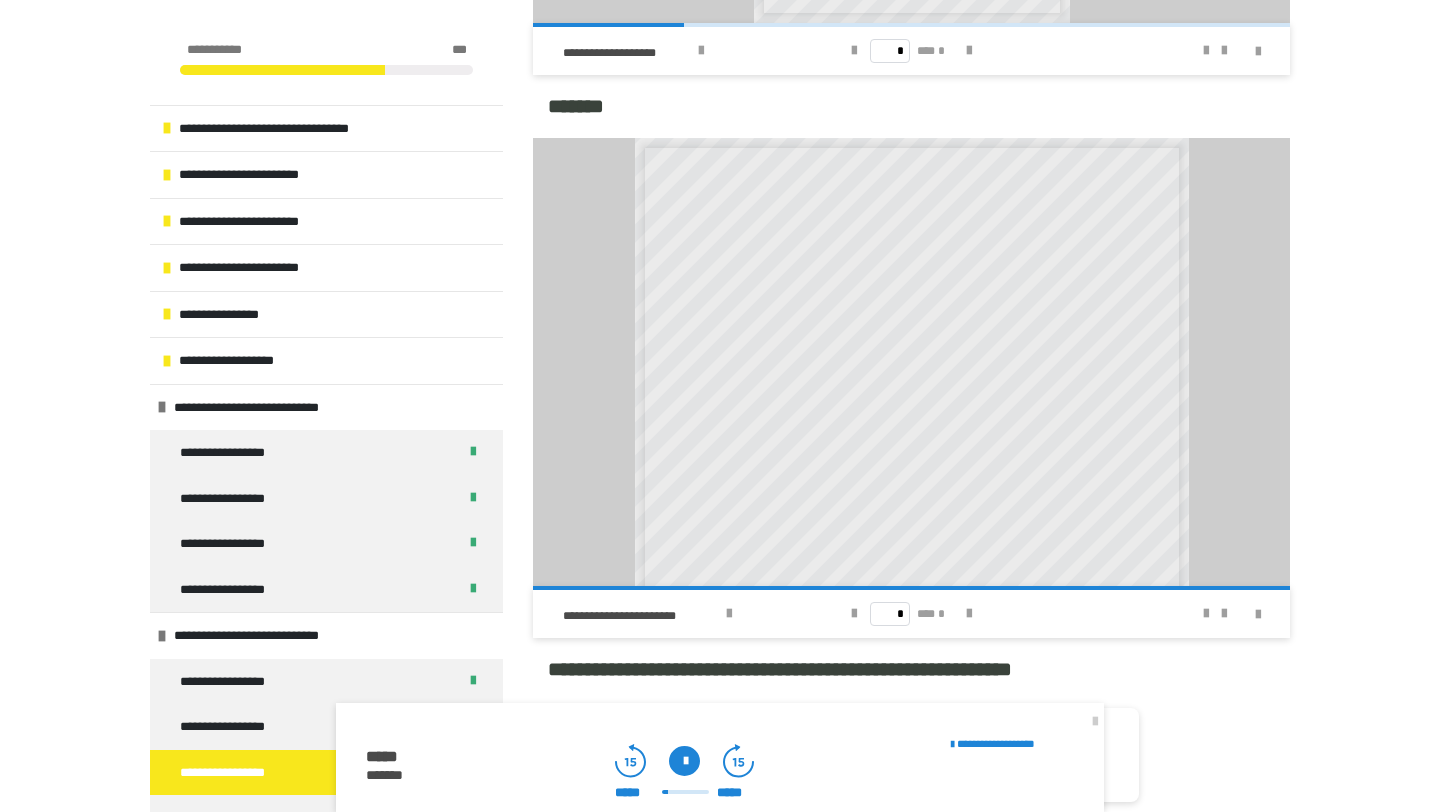 click at bounding box center [684, 761] 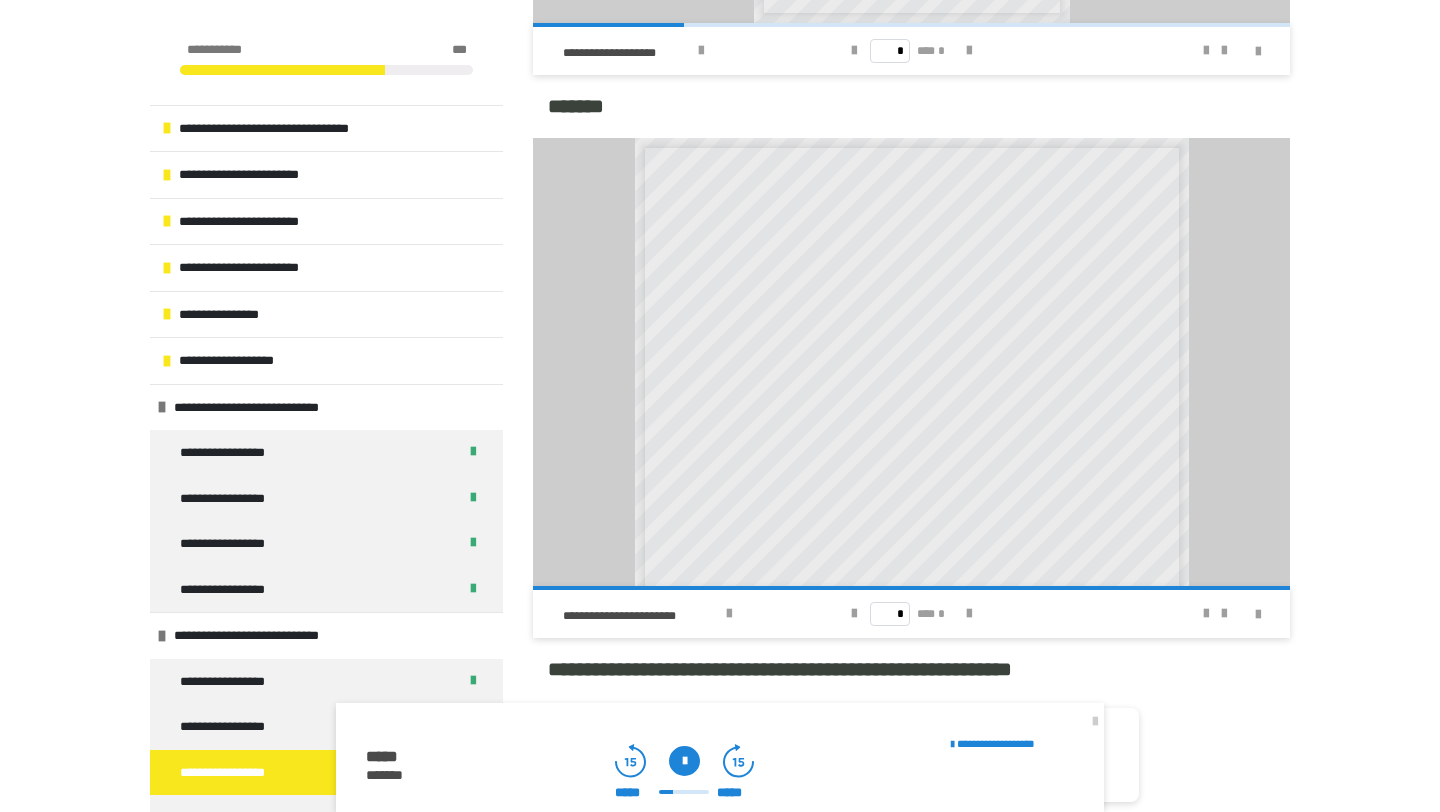 click at bounding box center (684, 761) 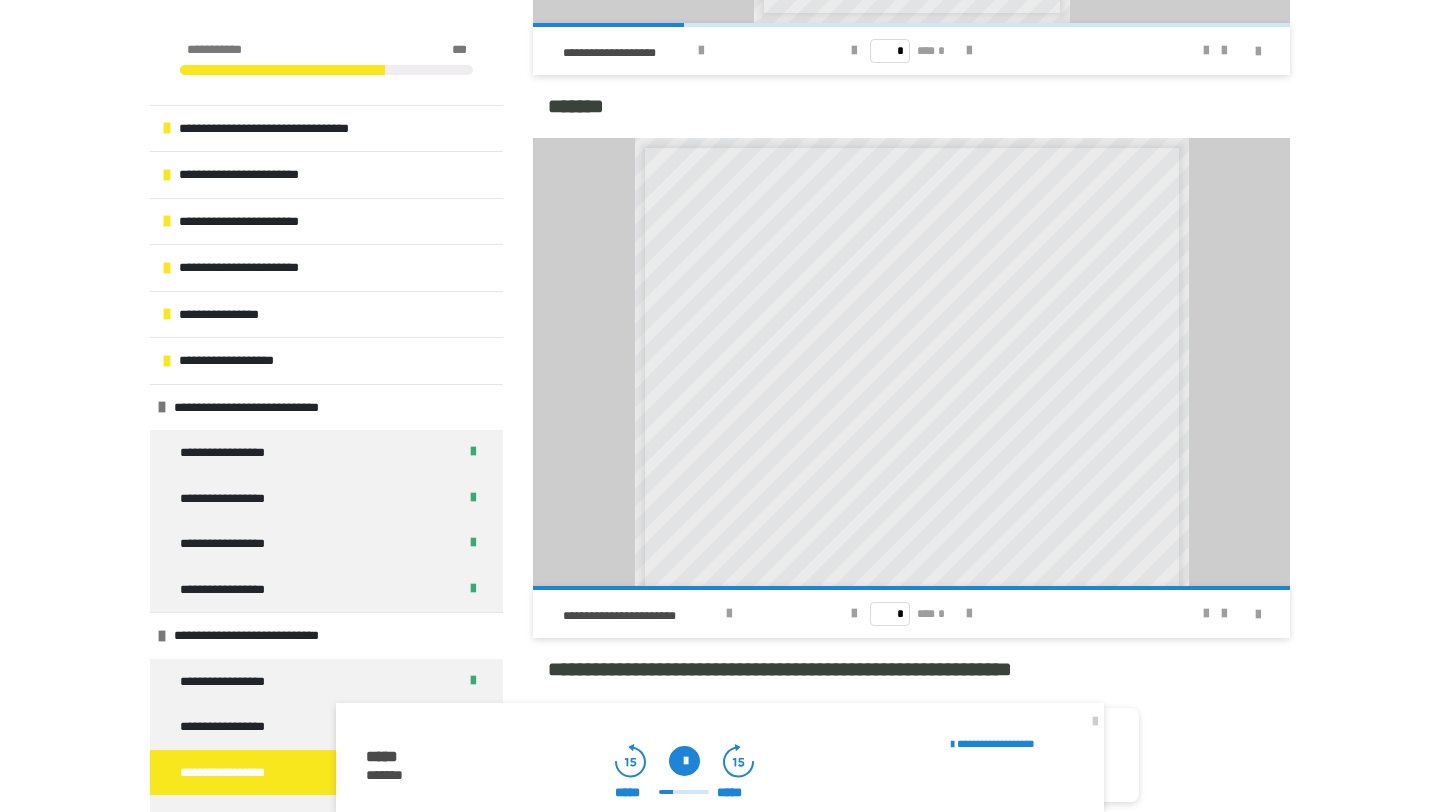click at bounding box center [684, 761] 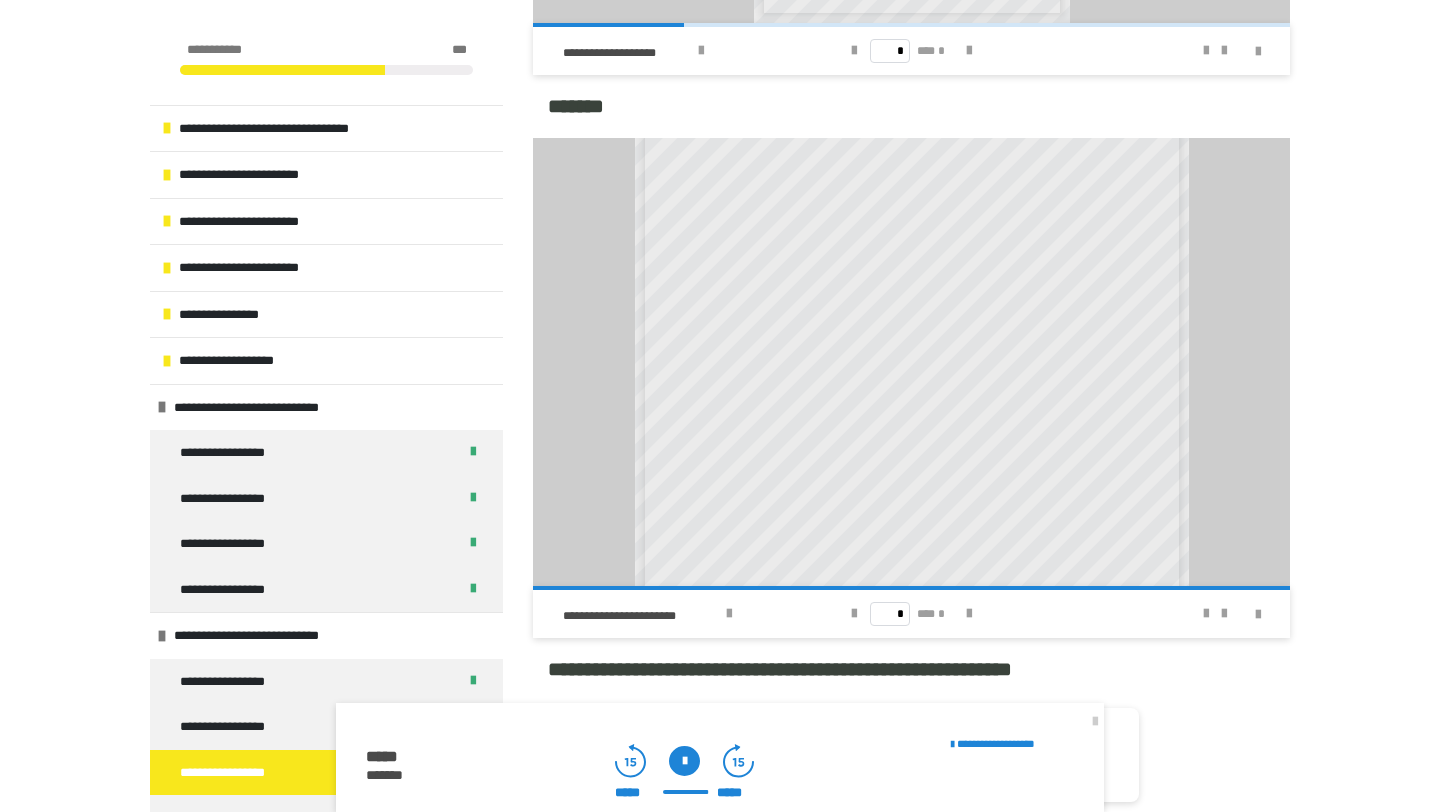 scroll, scrollTop: 280, scrollLeft: 0, axis: vertical 